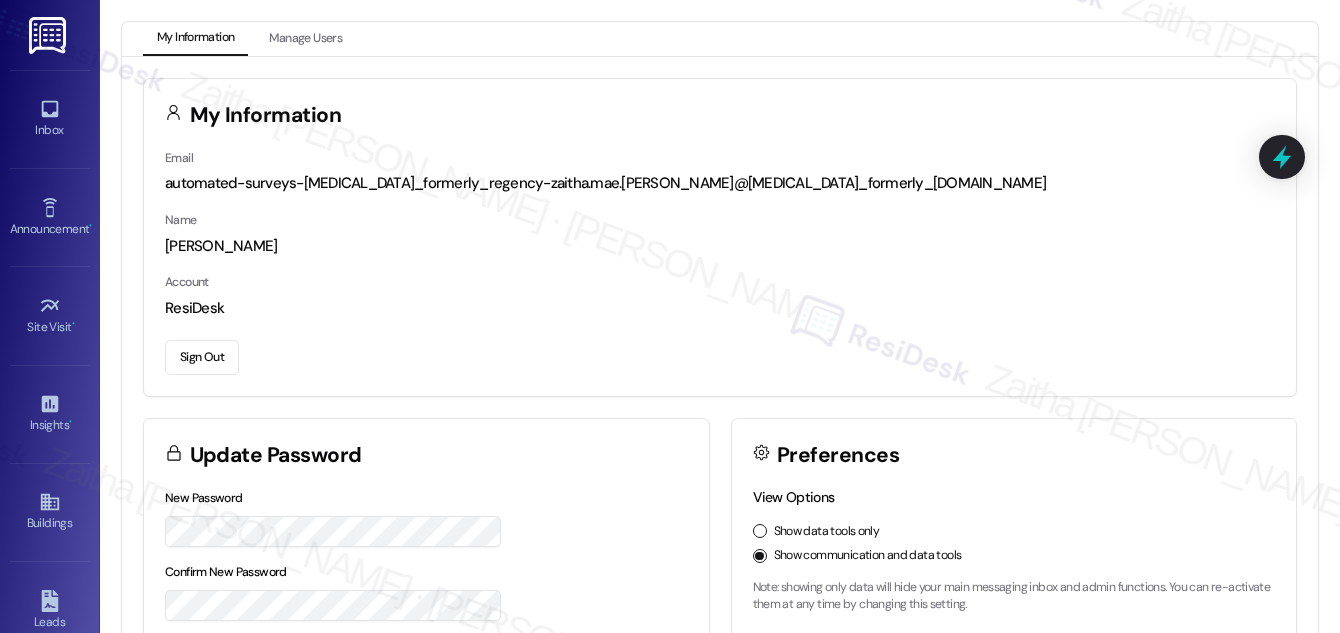 scroll, scrollTop: 0, scrollLeft: 0, axis: both 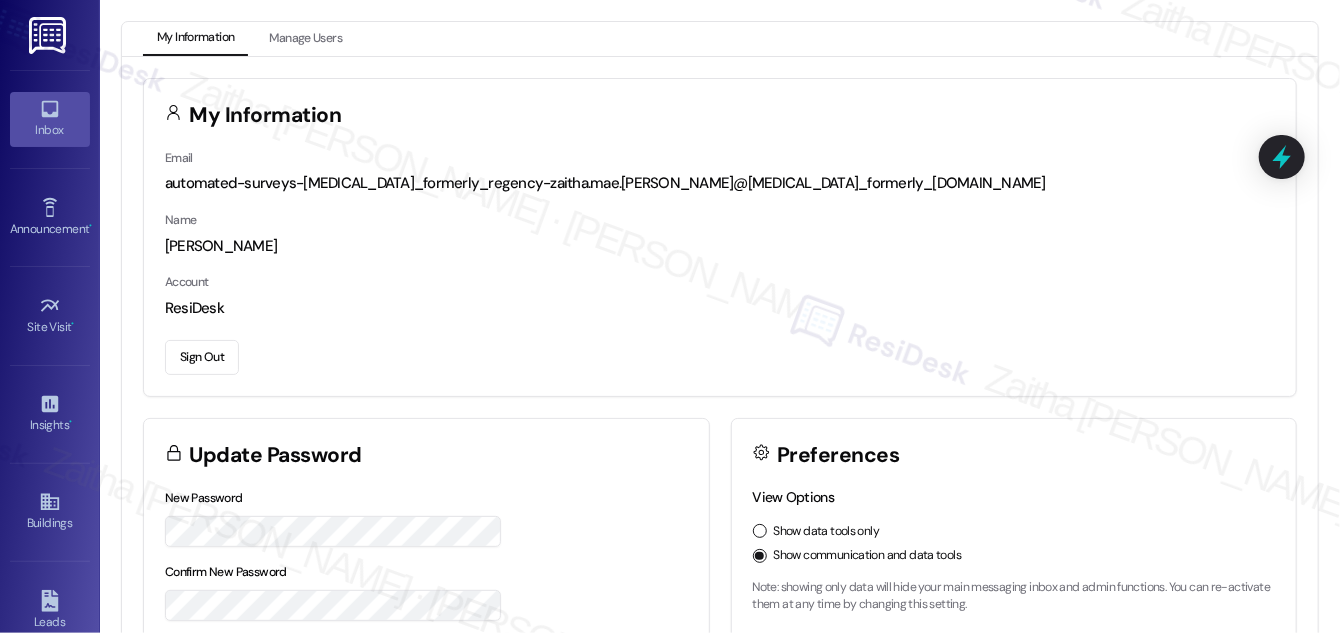 click on "Inbox" at bounding box center (50, 130) 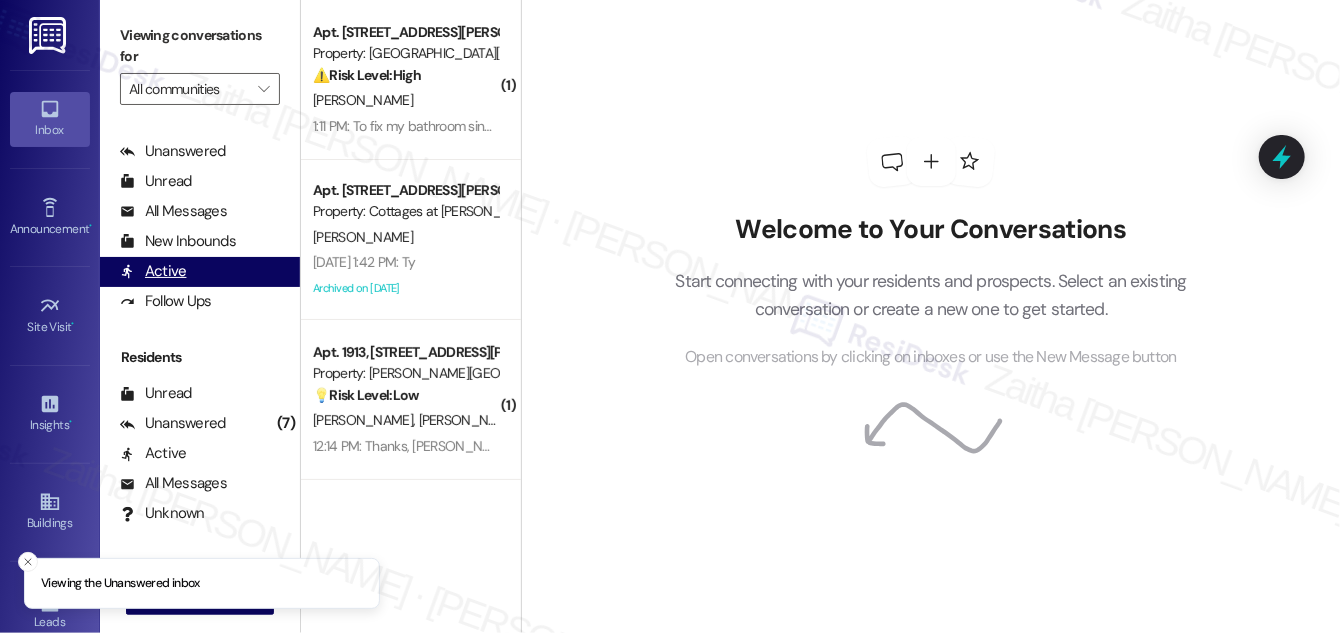 scroll, scrollTop: 383, scrollLeft: 0, axis: vertical 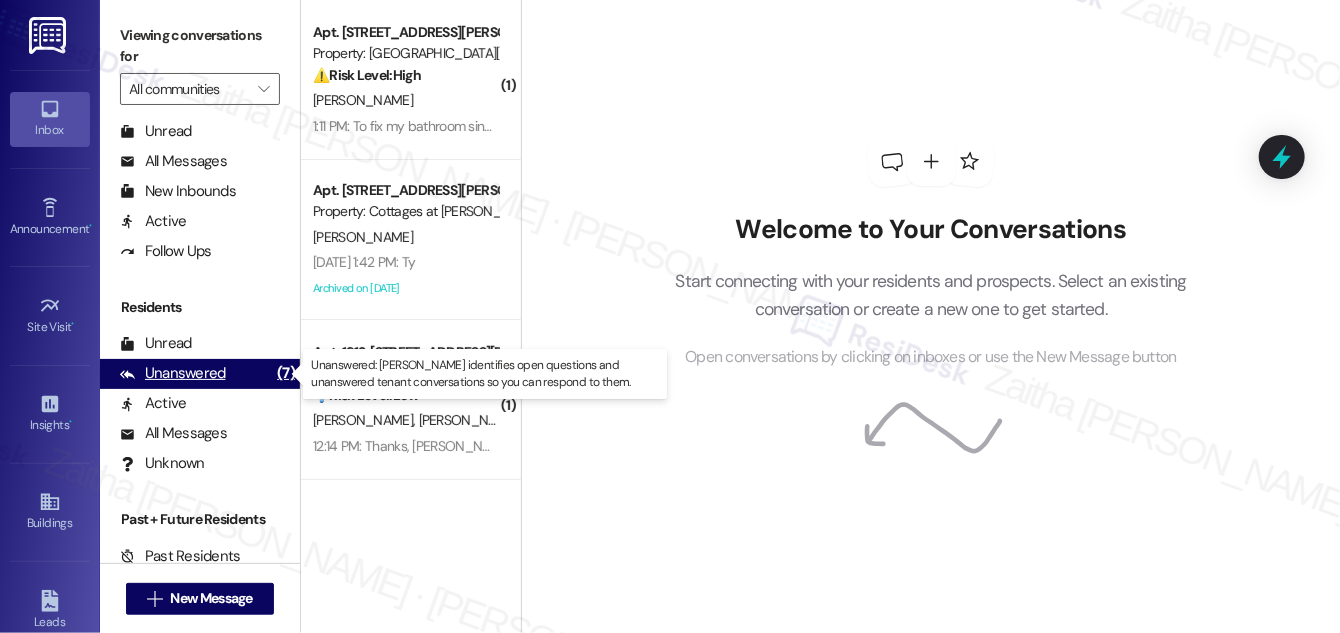 click on "Unanswered" at bounding box center (173, 373) 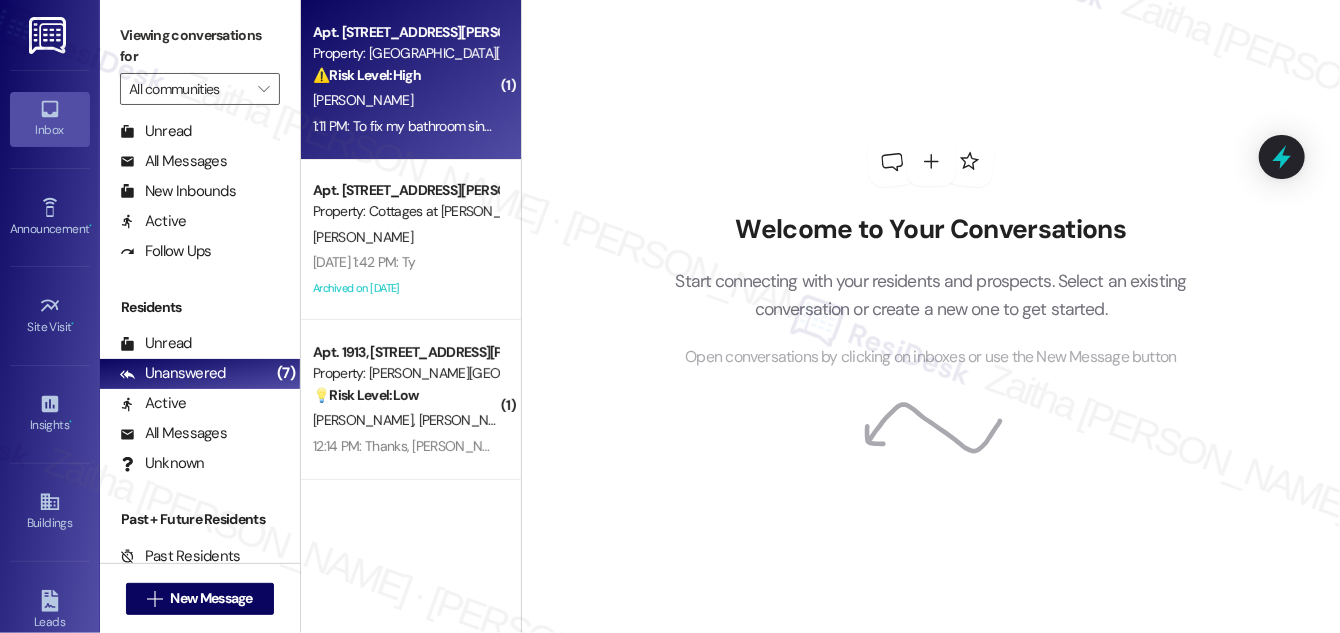 click on "1:11 PM: To fix my bathroom sink and counter. It has too much water damage for me to even use it 1:11 PM: To fix my bathroom sink and counter. It has too much water damage for me to even use it" at bounding box center (591, 126) 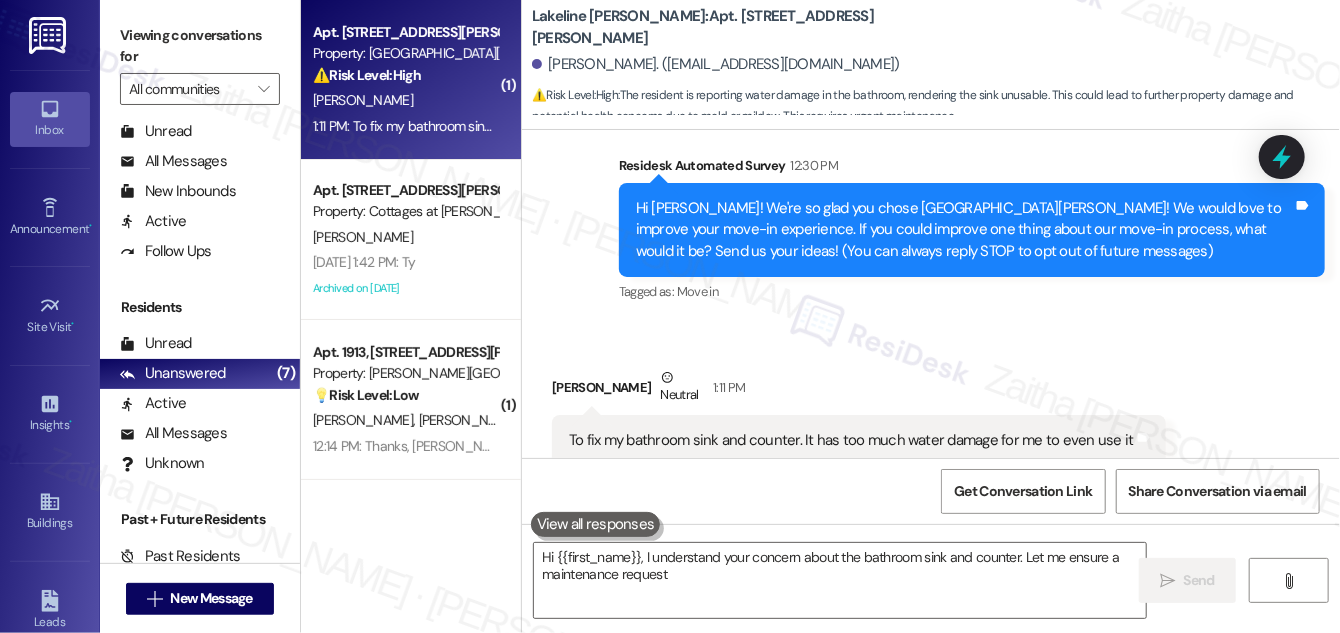 scroll, scrollTop: 208, scrollLeft: 0, axis: vertical 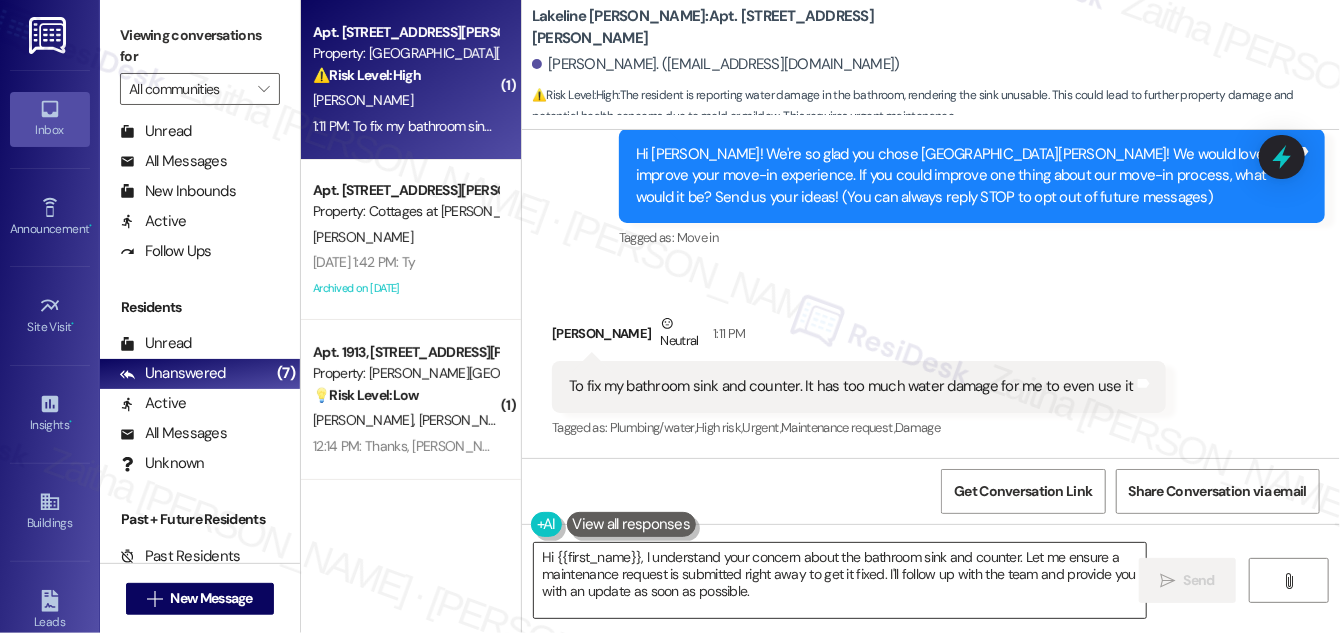 click on "Hi {{first_name}}, I understand your concern about the bathroom sink and counter. Let me ensure a maintenance request is submitted right away to get it fixed. I'll follow up with the team and provide you with an update as soon as possible." at bounding box center [840, 580] 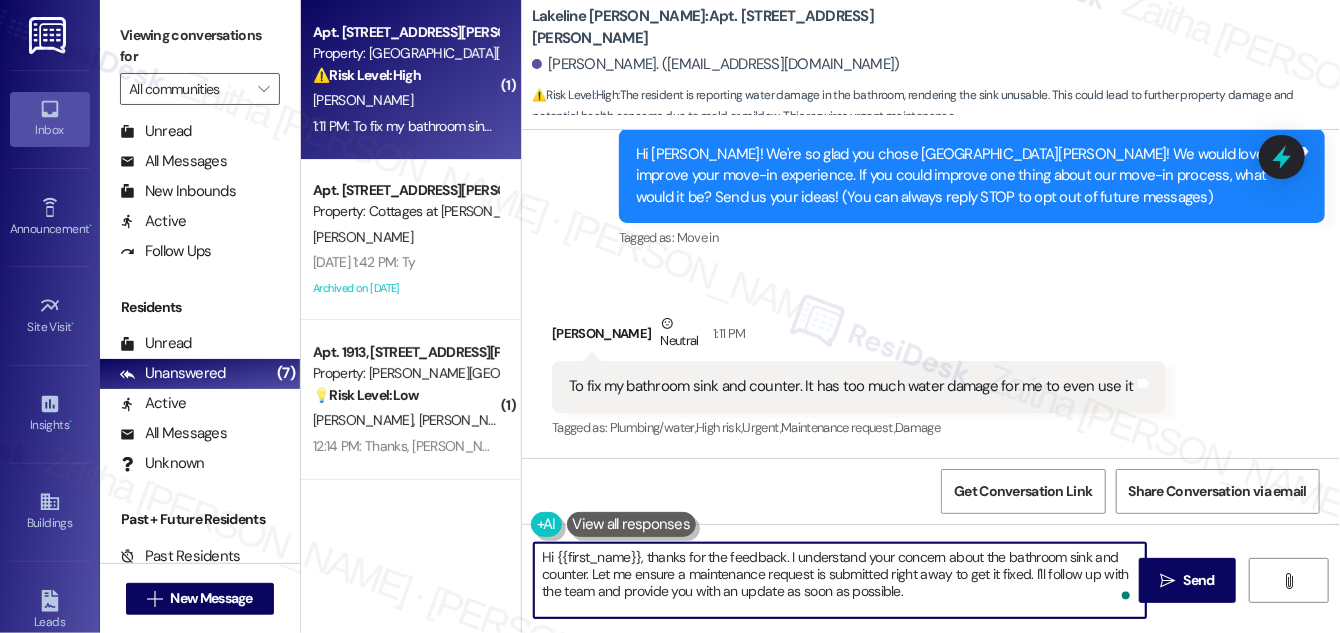 click on "Hi {{first_name}}, thanks for the feedback. I understand your concern about the bathroom sink and counter. Let me ensure a maintenance request is submitted right away to get it fixed. I'll follow up with the team and provide you with an update as soon as possible." at bounding box center (840, 580) 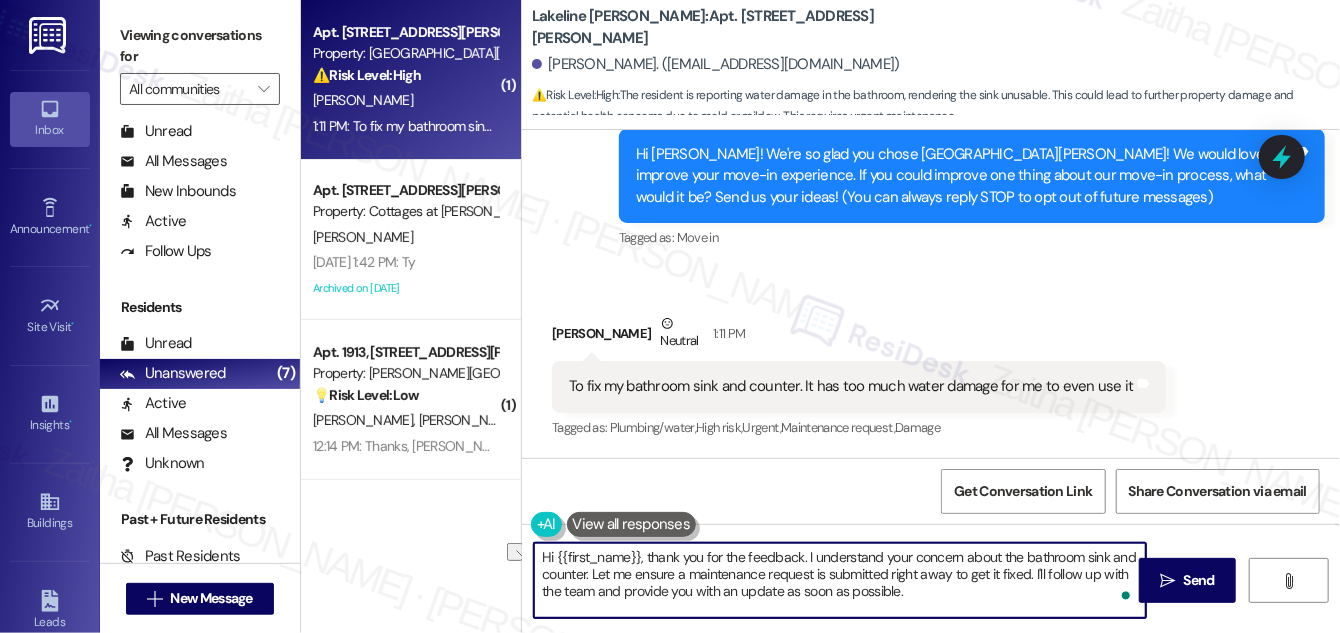 drag, startPoint x: 650, startPoint y: 554, endPoint x: 544, endPoint y: 552, distance: 106.01887 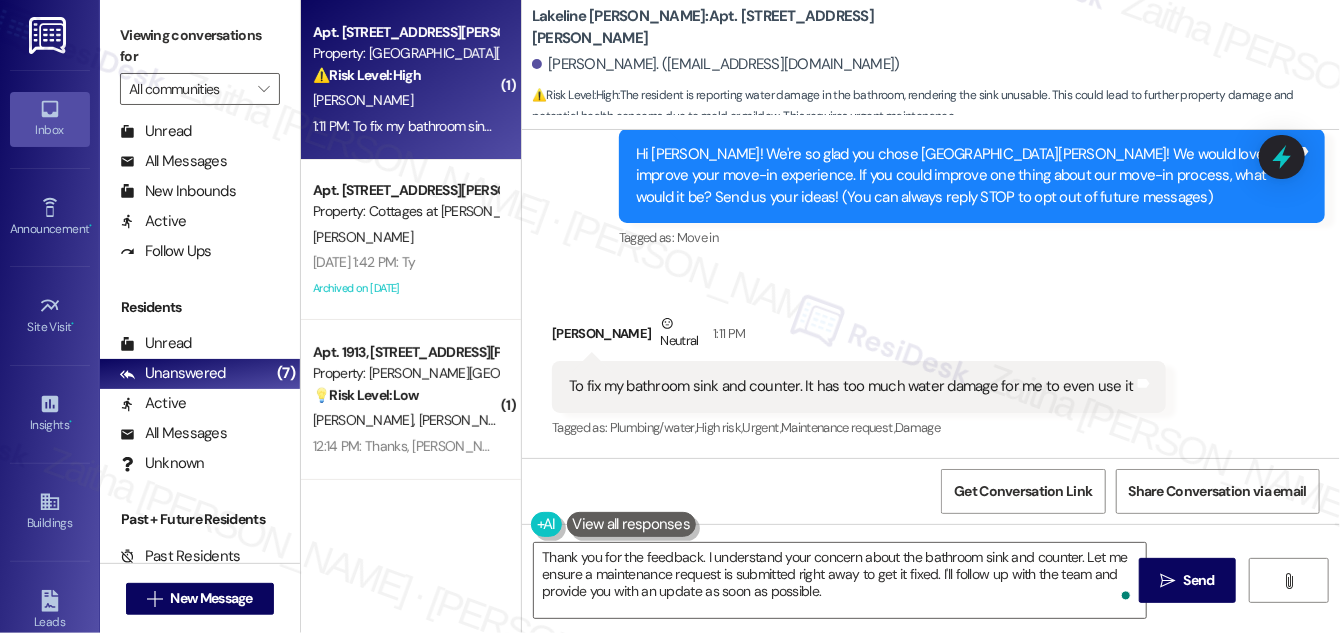 click on "[PERSON_NAME]   Neutral 1:11 PM" at bounding box center [859, 337] 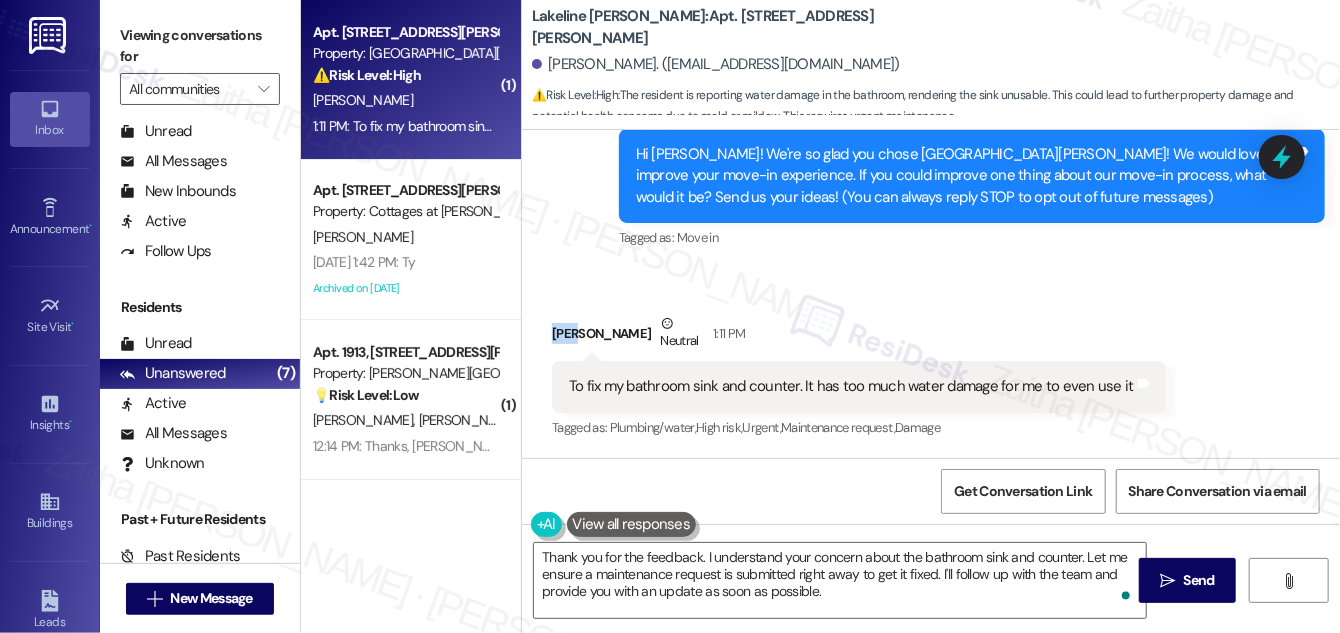 click on "[PERSON_NAME]   Neutral 1:11 PM" at bounding box center [859, 337] 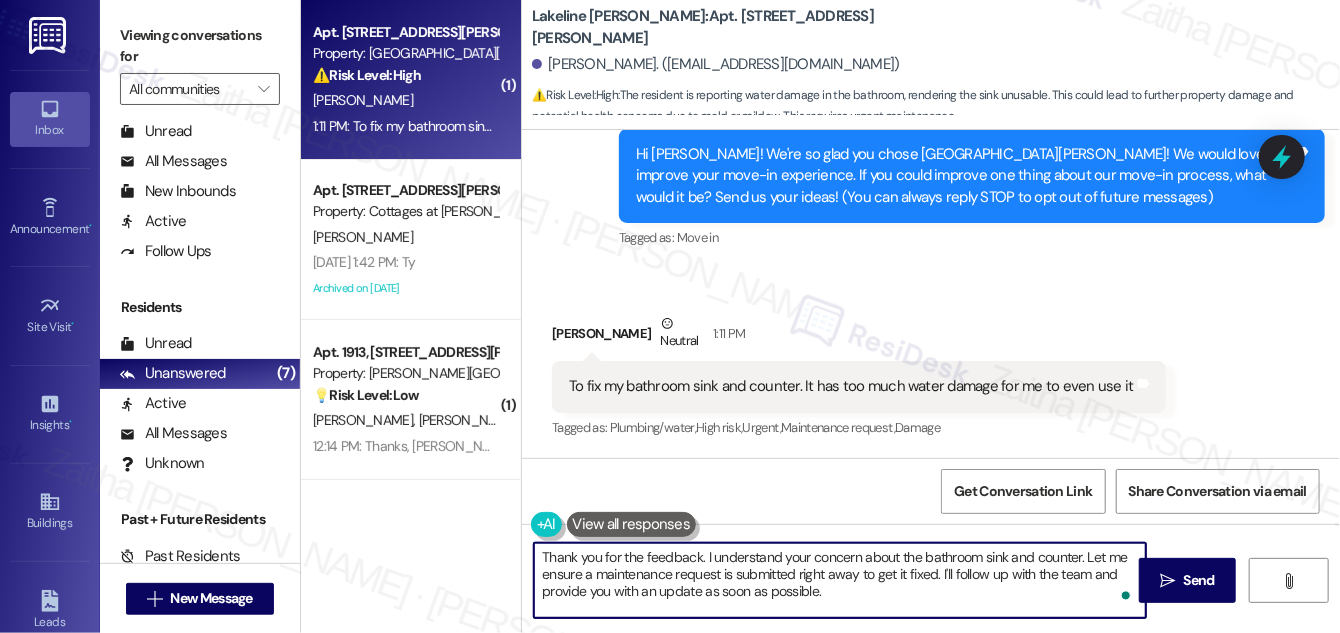 click on "Thank you for the feedback. I understand your concern about the bathroom sink and counter. Let me ensure a maintenance request is submitted right away to get it fixed. I'll follow up with the team and provide you with an update as soon as possible." at bounding box center (840, 580) 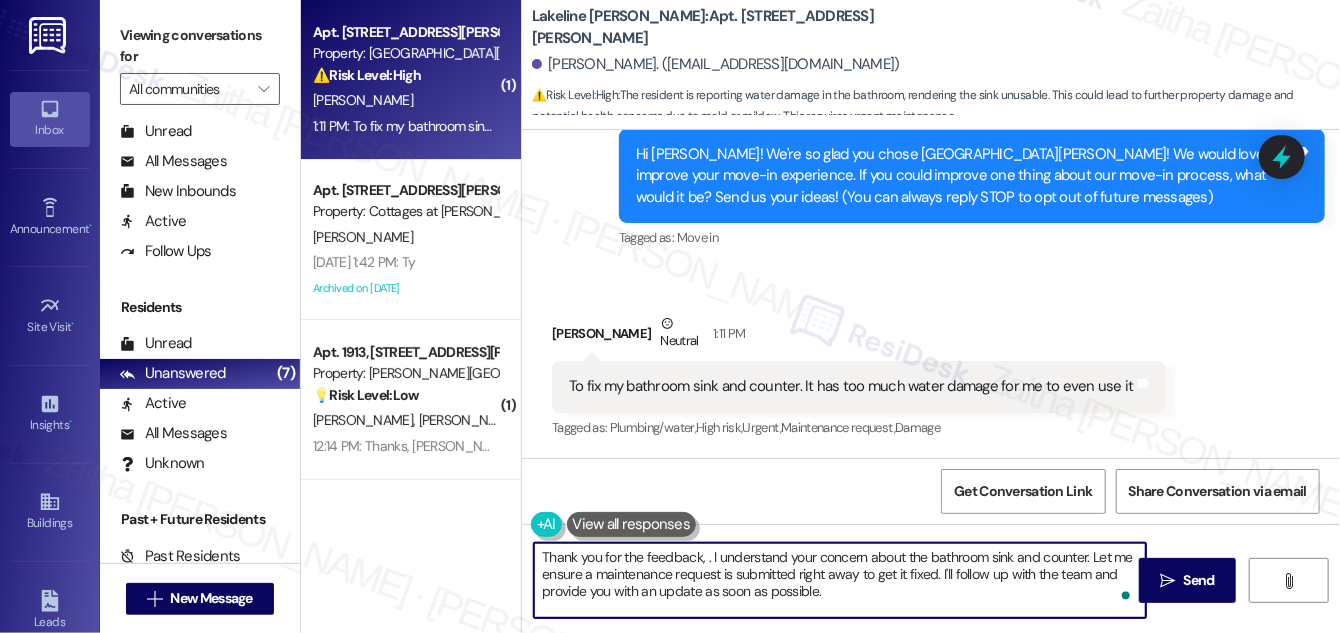 paste on "Deja" 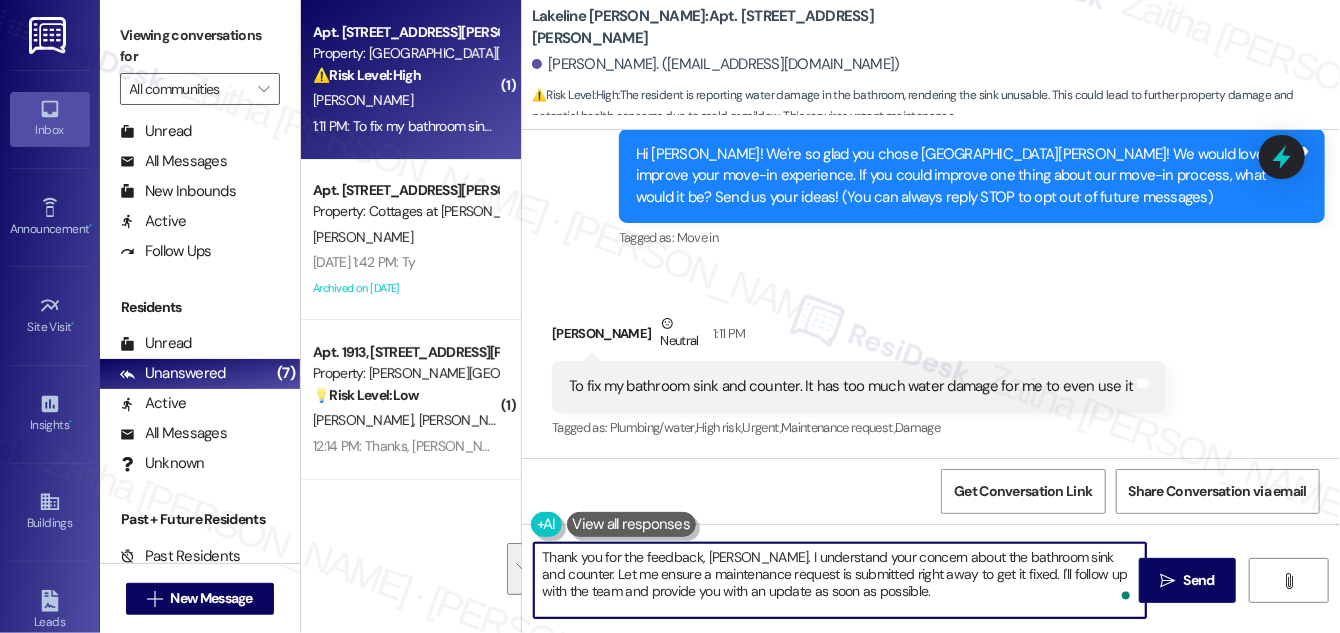 drag, startPoint x: 1114, startPoint y: 556, endPoint x: 1093, endPoint y: 587, distance: 37.44329 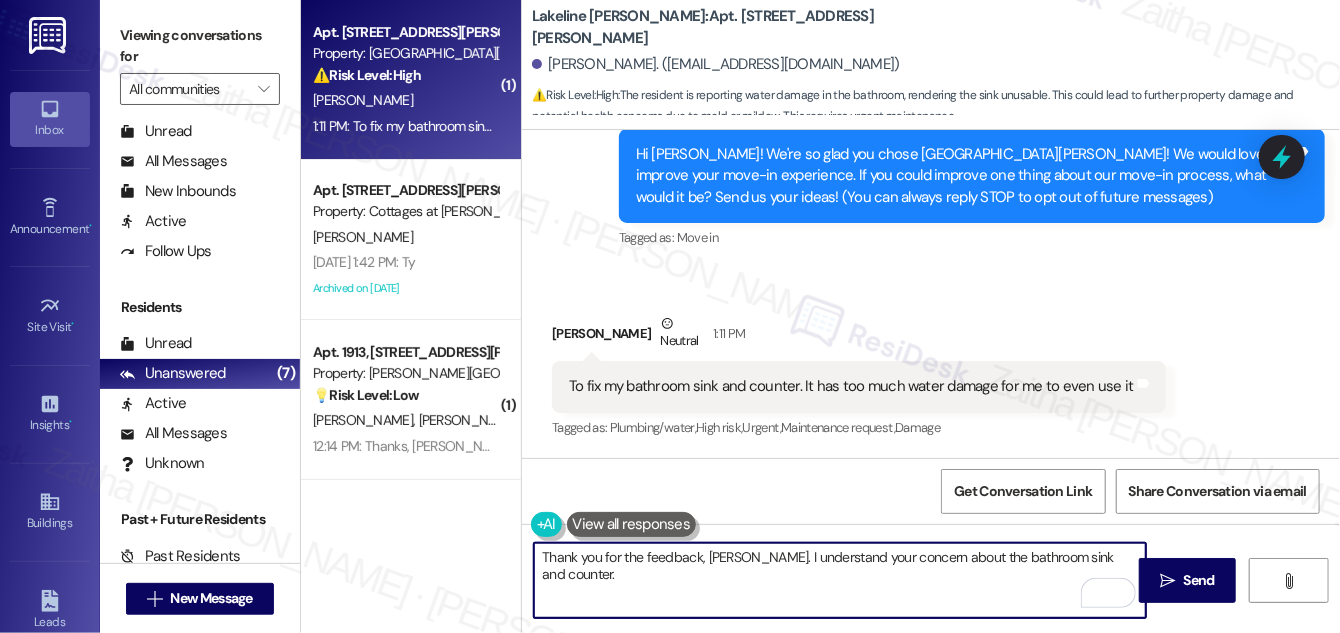 scroll, scrollTop: 208, scrollLeft: 0, axis: vertical 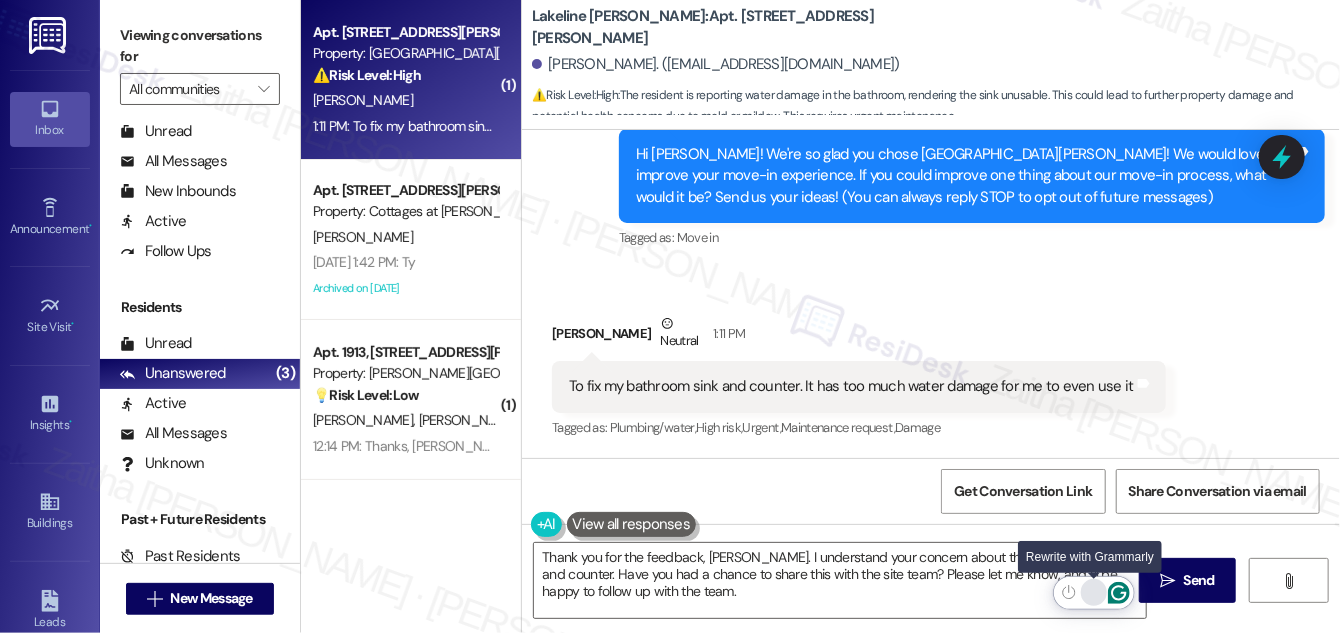 click 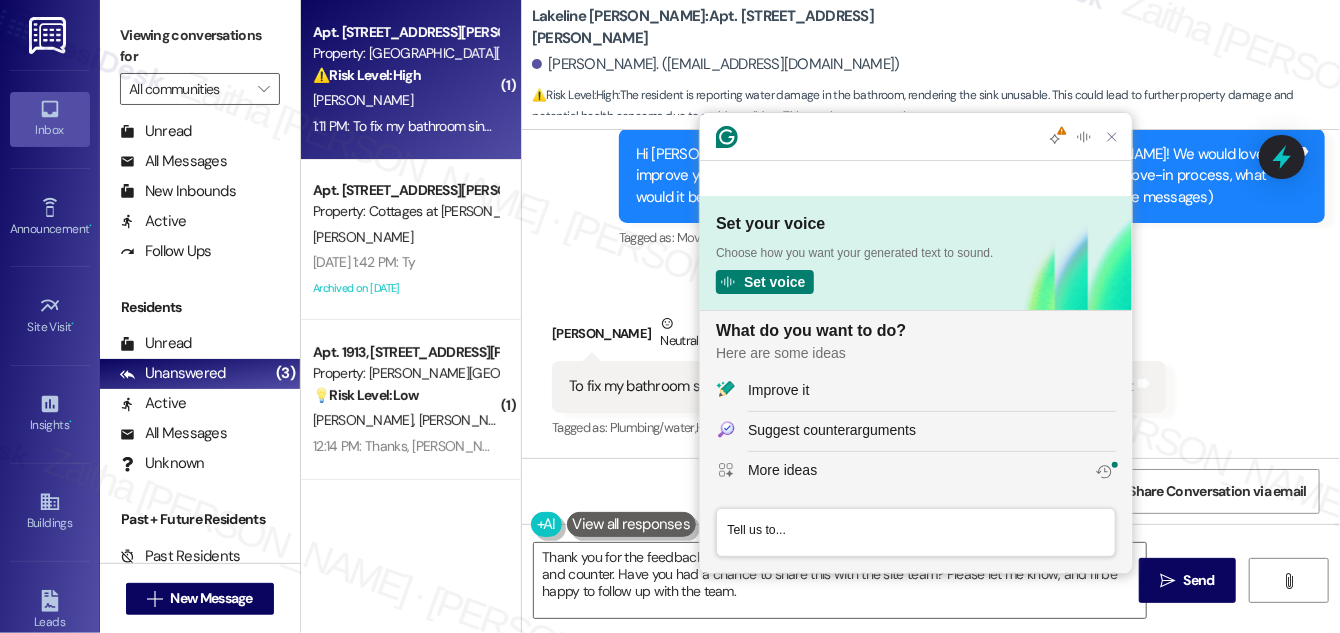 scroll, scrollTop: 0, scrollLeft: 0, axis: both 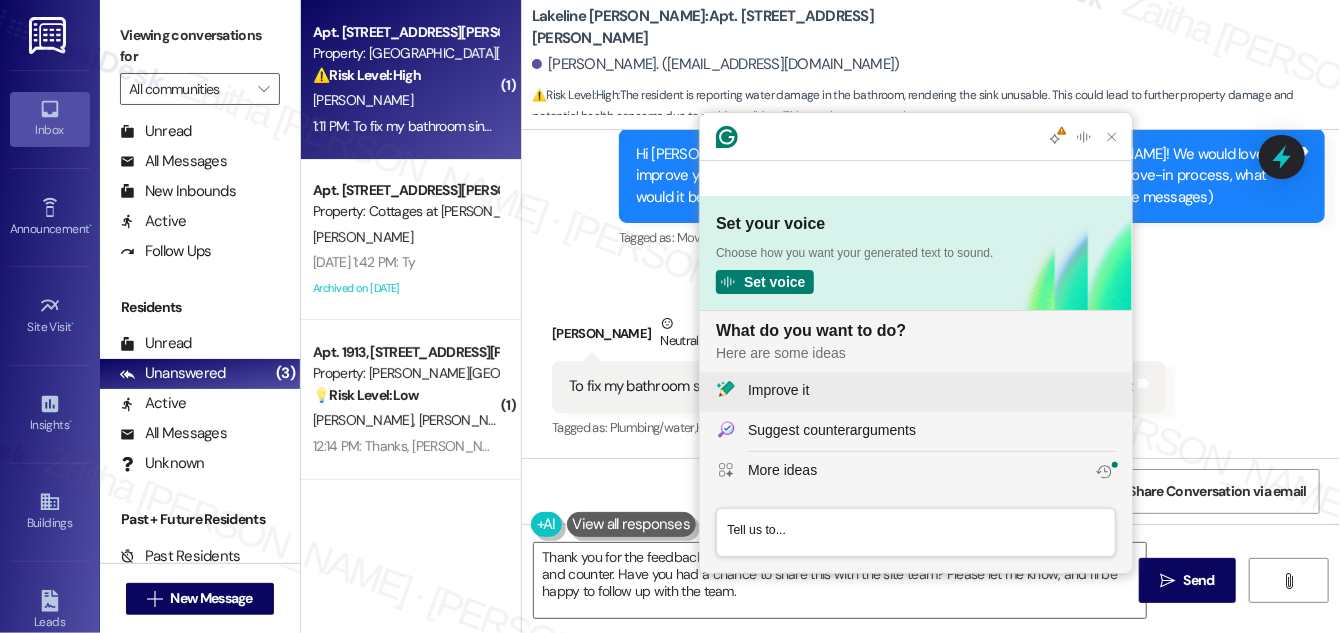 click on "Improve it" 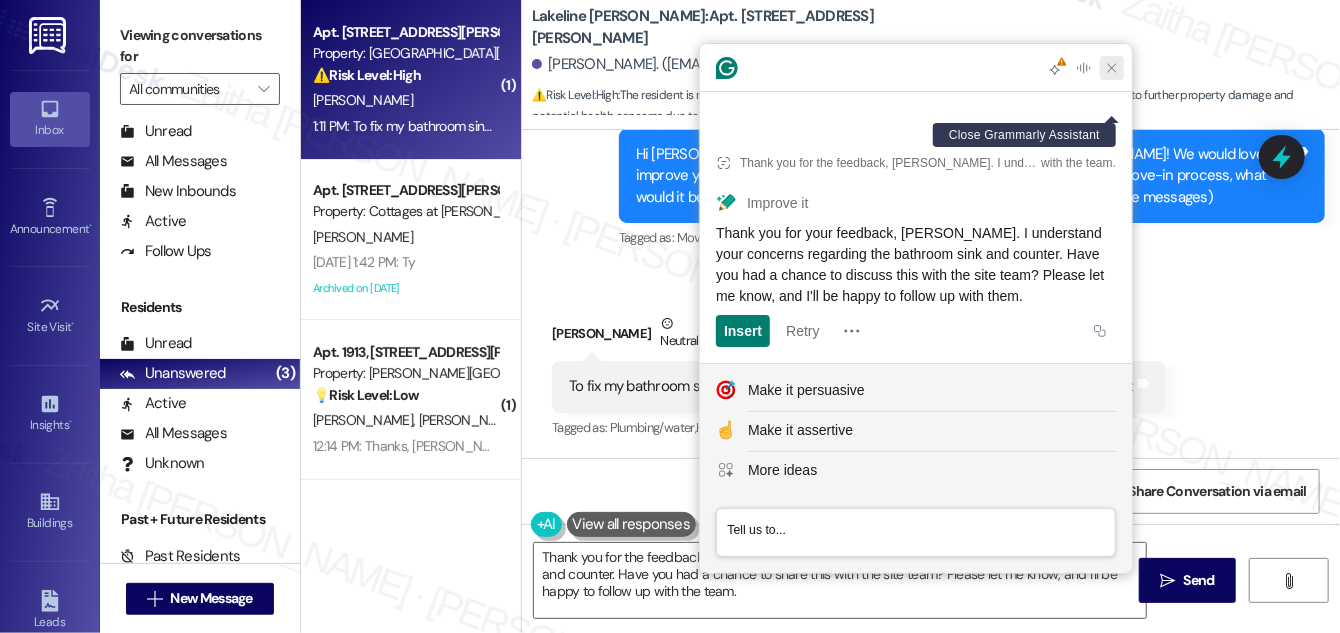drag, startPoint x: 1112, startPoint y: 106, endPoint x: 1106, endPoint y: 124, distance: 18.973665 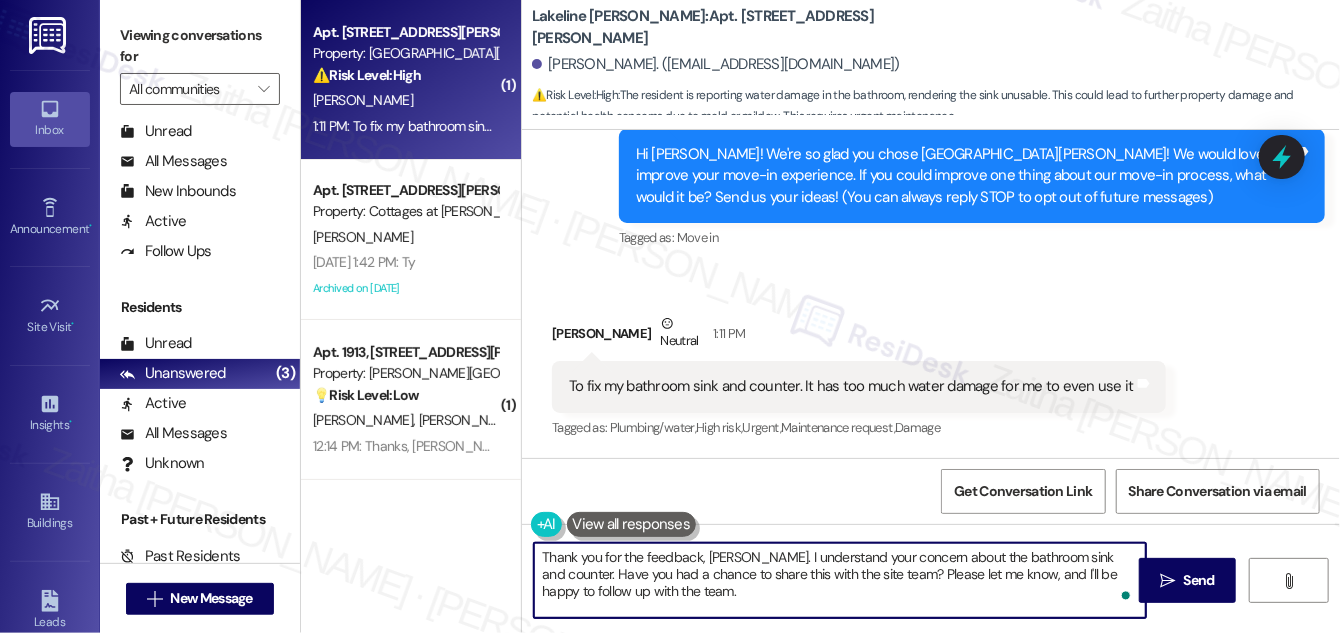 click on "Thank you for the feedback, [PERSON_NAME]. I understand your concern about the bathroom sink and counter. Have you had a chance to share this with the site team? Please let me know, and I'll be happy to follow up with the team." at bounding box center (840, 580) 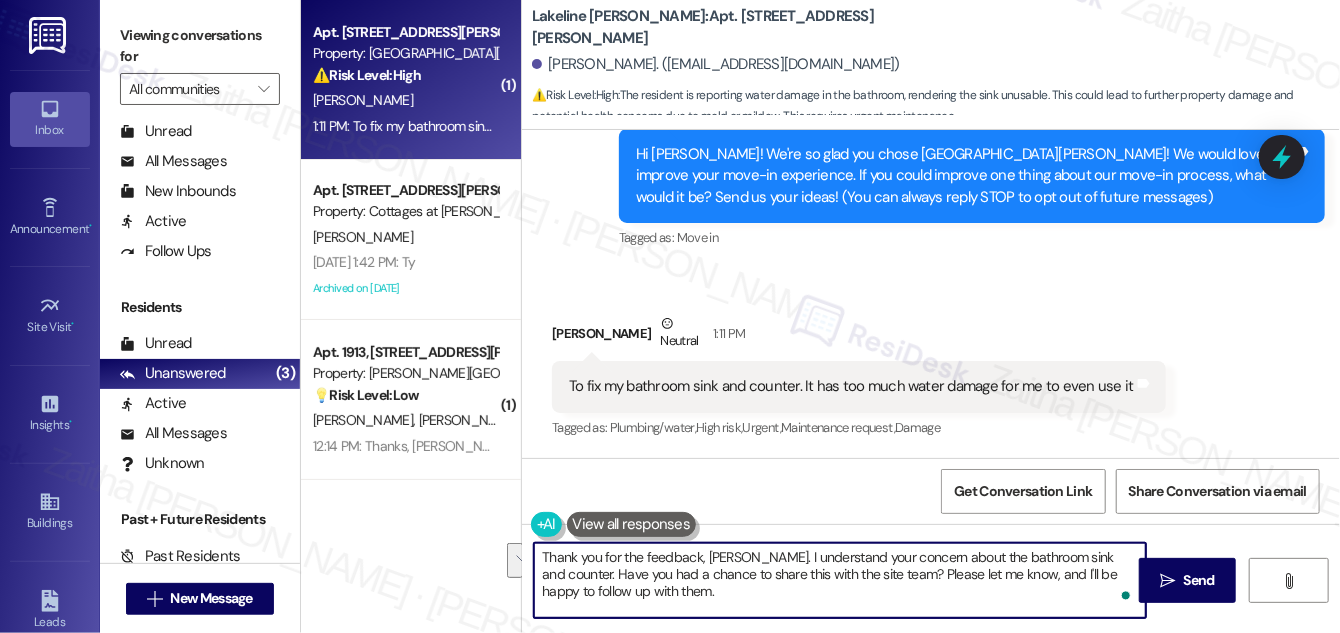 drag, startPoint x: 868, startPoint y: 574, endPoint x: 877, endPoint y: 591, distance: 19.235384 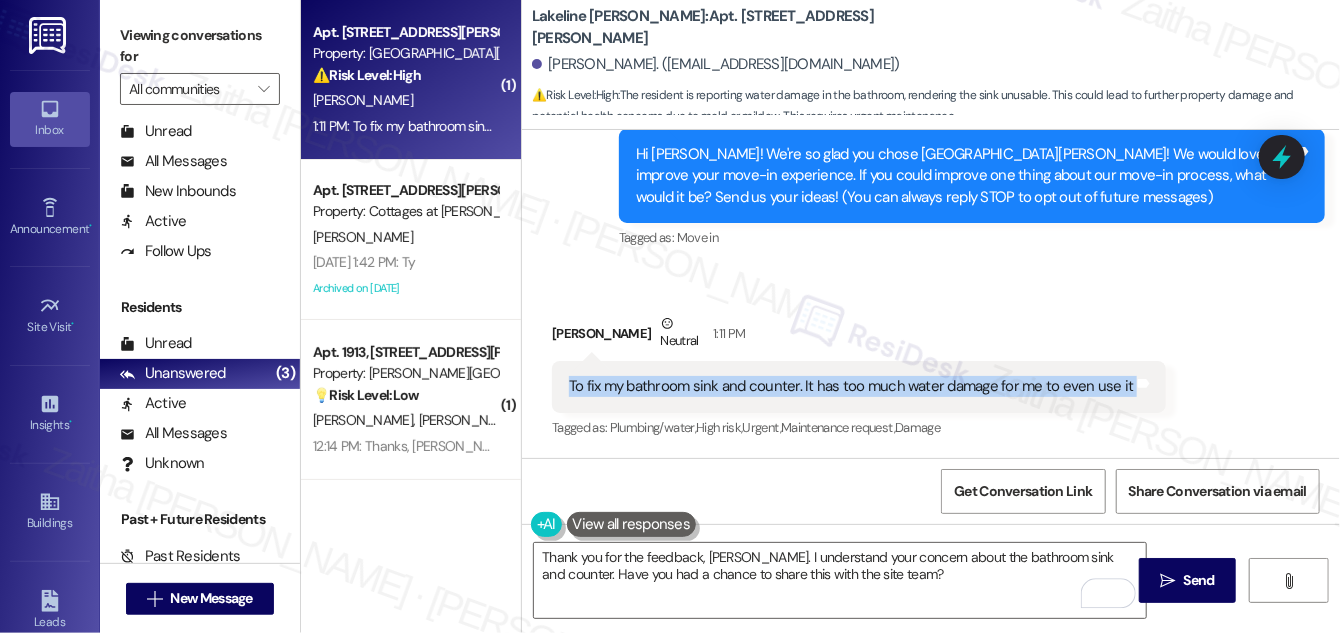 drag, startPoint x: 565, startPoint y: 378, endPoint x: 1128, endPoint y: 402, distance: 563.5113 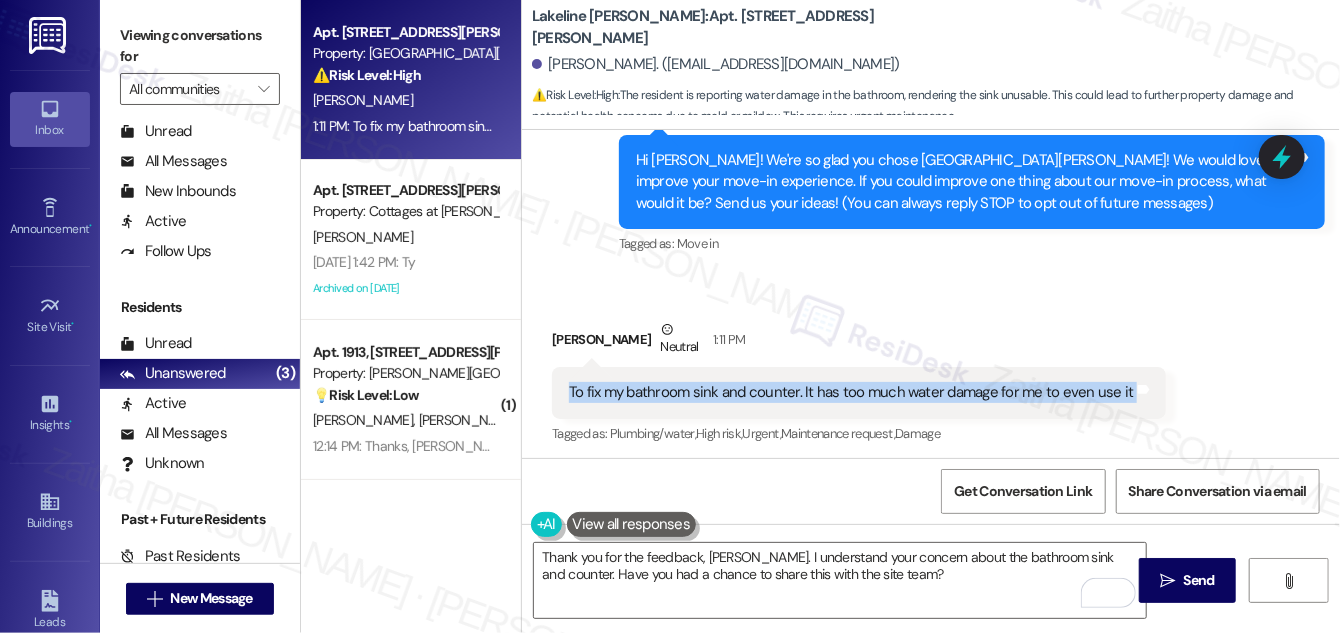 scroll, scrollTop: 208, scrollLeft: 0, axis: vertical 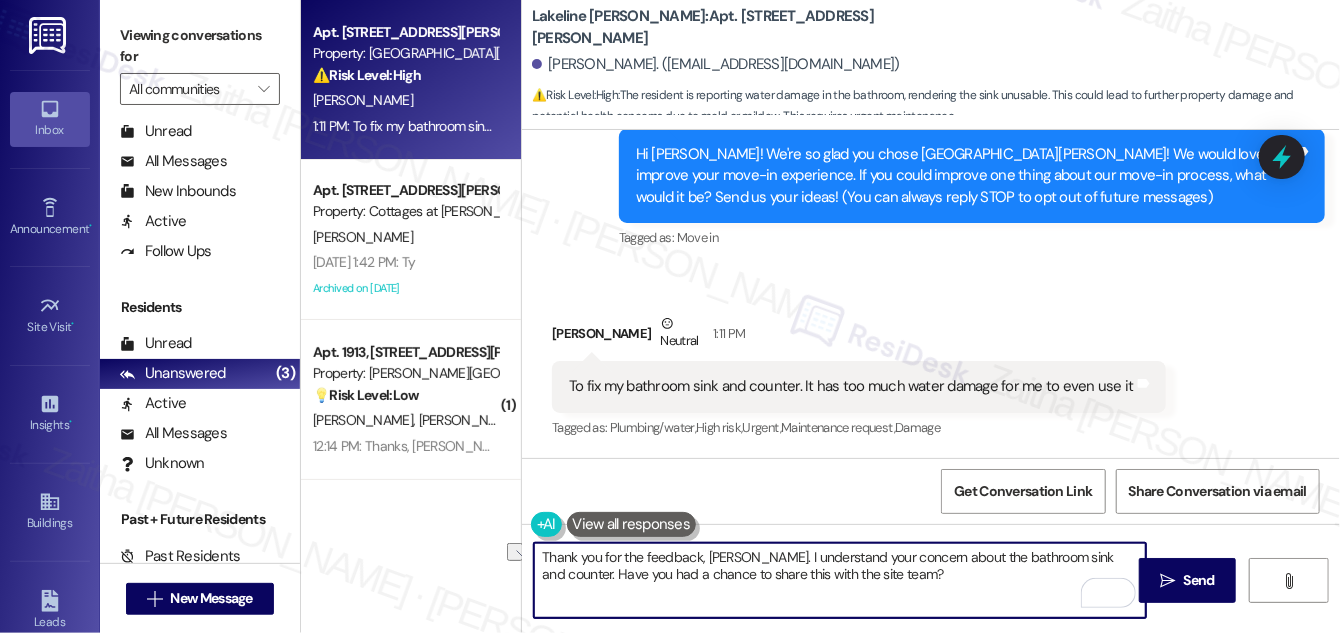 drag, startPoint x: 541, startPoint y: 575, endPoint x: 871, endPoint y: 581, distance: 330.05453 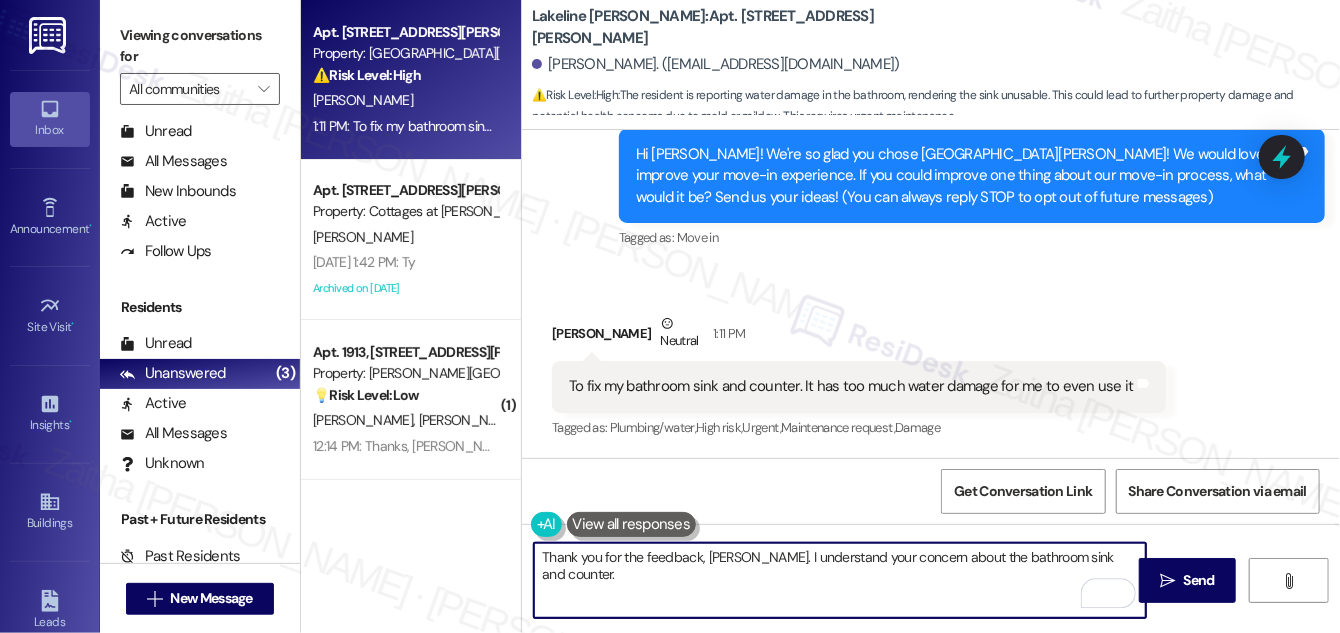paste on "Just to better assist, could you share whether a work order has already been submitted for this?" 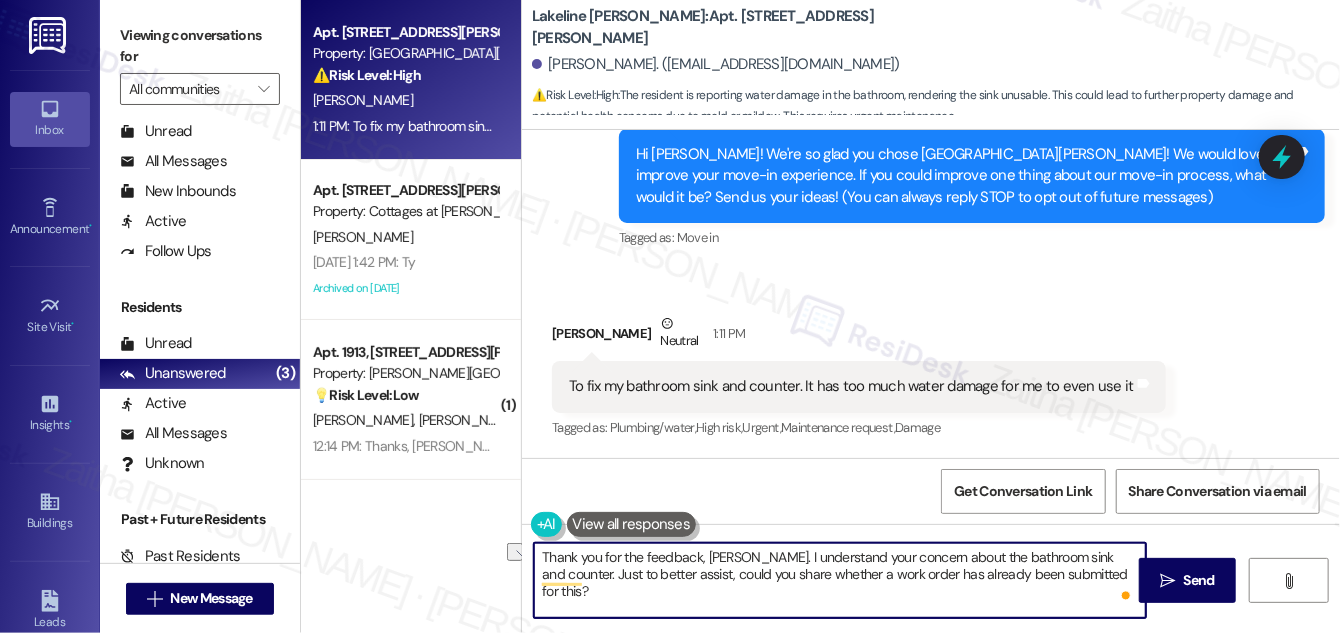 drag, startPoint x: 803, startPoint y: 575, endPoint x: 1109, endPoint y: 571, distance: 306.02615 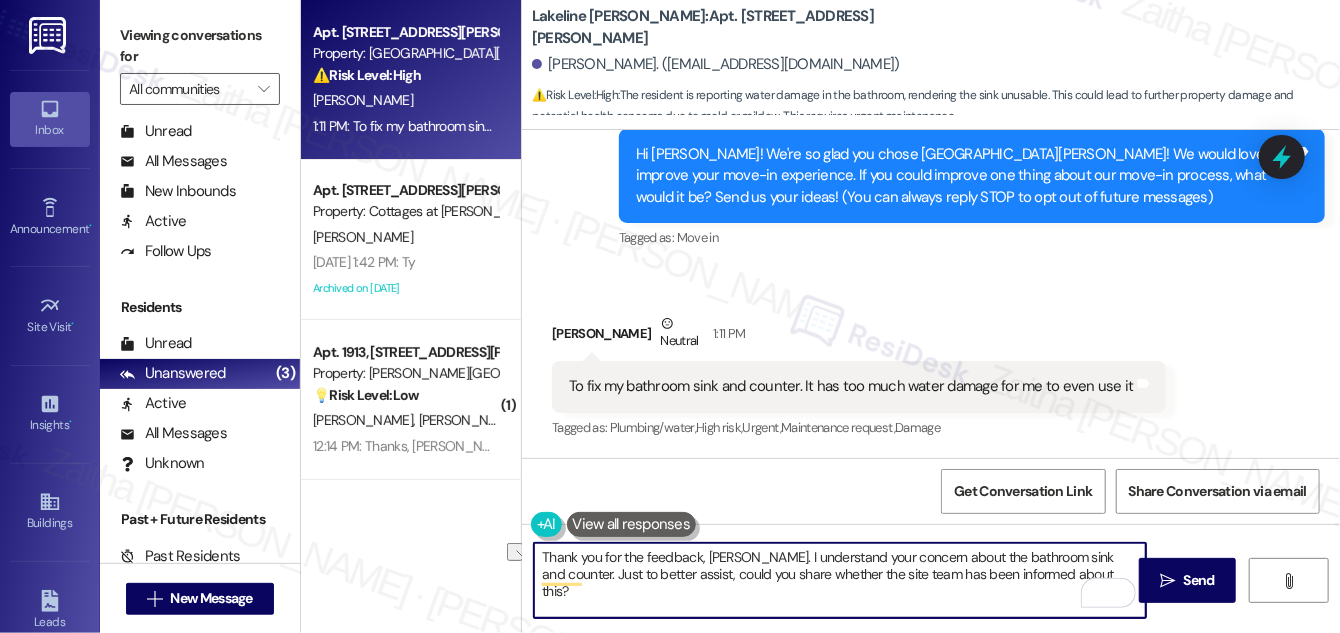 drag, startPoint x: 663, startPoint y: 571, endPoint x: 792, endPoint y: 570, distance: 129.00388 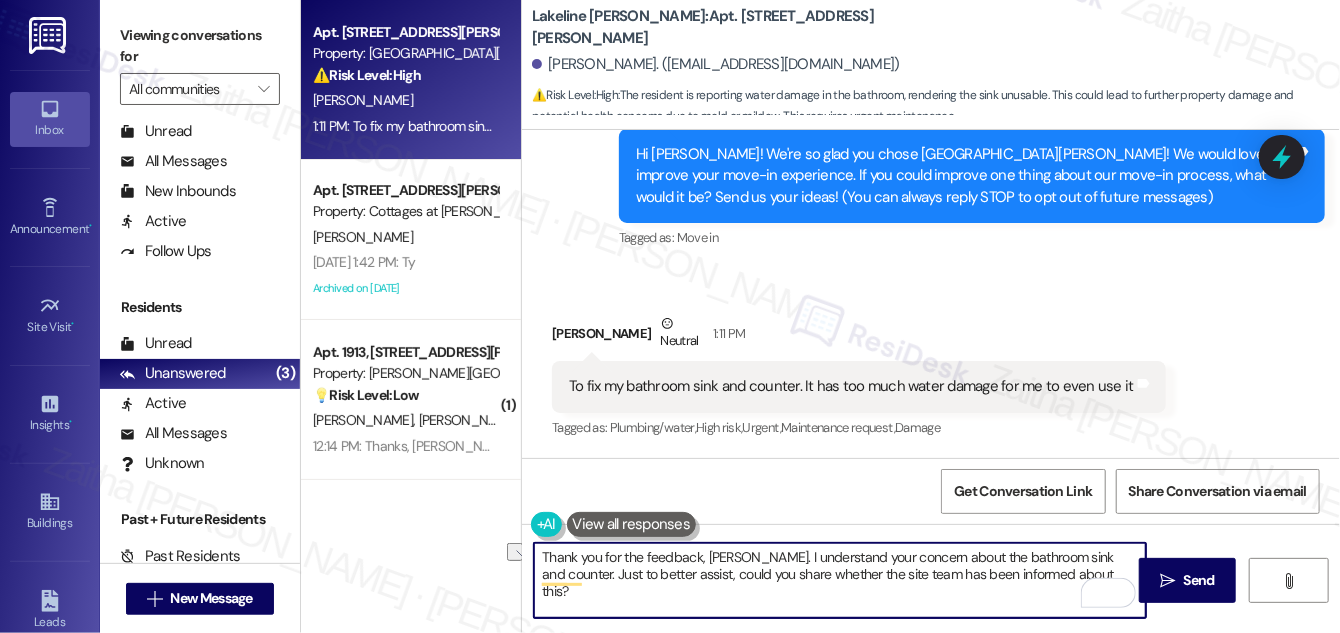 drag, startPoint x: 758, startPoint y: 567, endPoint x: 1063, endPoint y: 571, distance: 305.0262 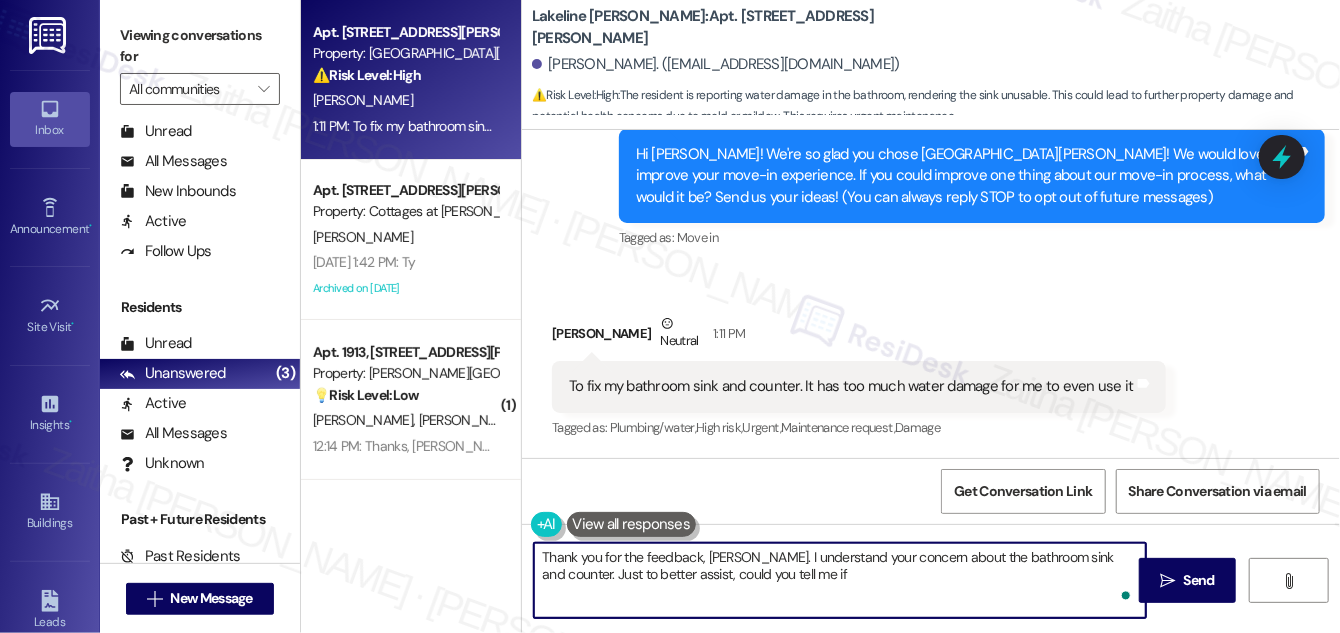 paste on "Is the sink leaking, cracked, or completely unusable? And is the counter surface soft, warped, or showing visible damage?" 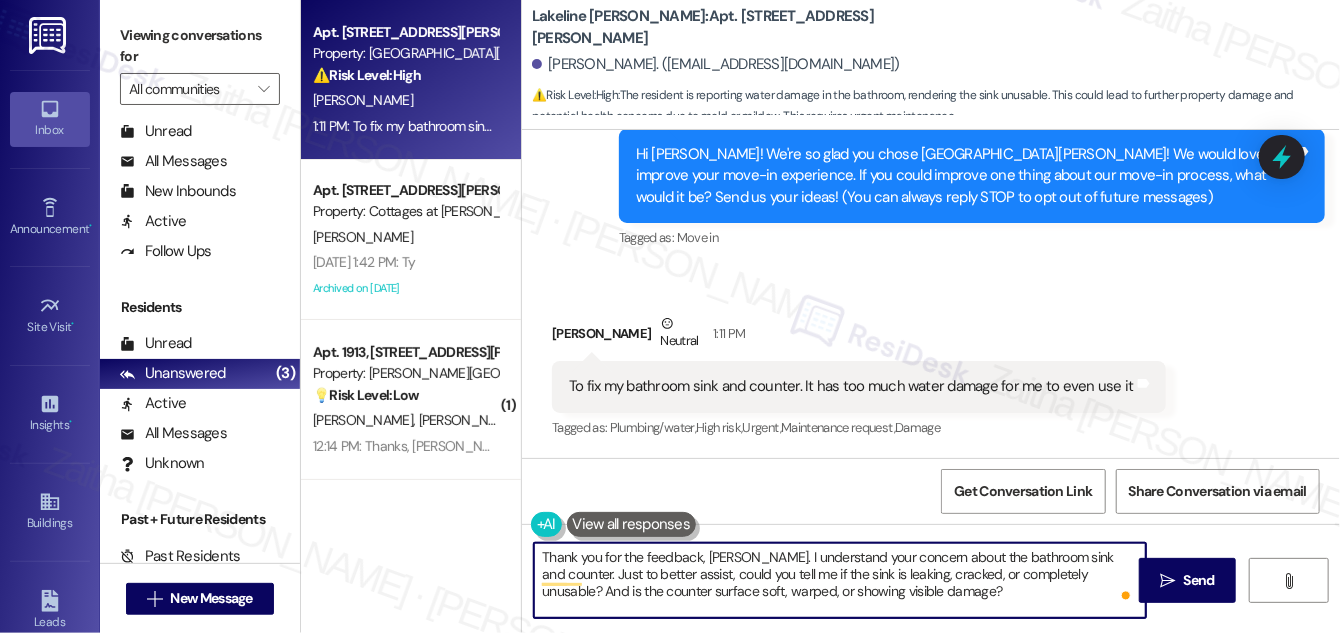 click on "Thank you for the feedback, [PERSON_NAME]. I understand your concern about the bathroom sink and counter. Just to better assist, could you tell me if the sink is leaking, cracked, or completely unusable? And is the counter surface soft, warped, or showing visible damage?" at bounding box center [840, 580] 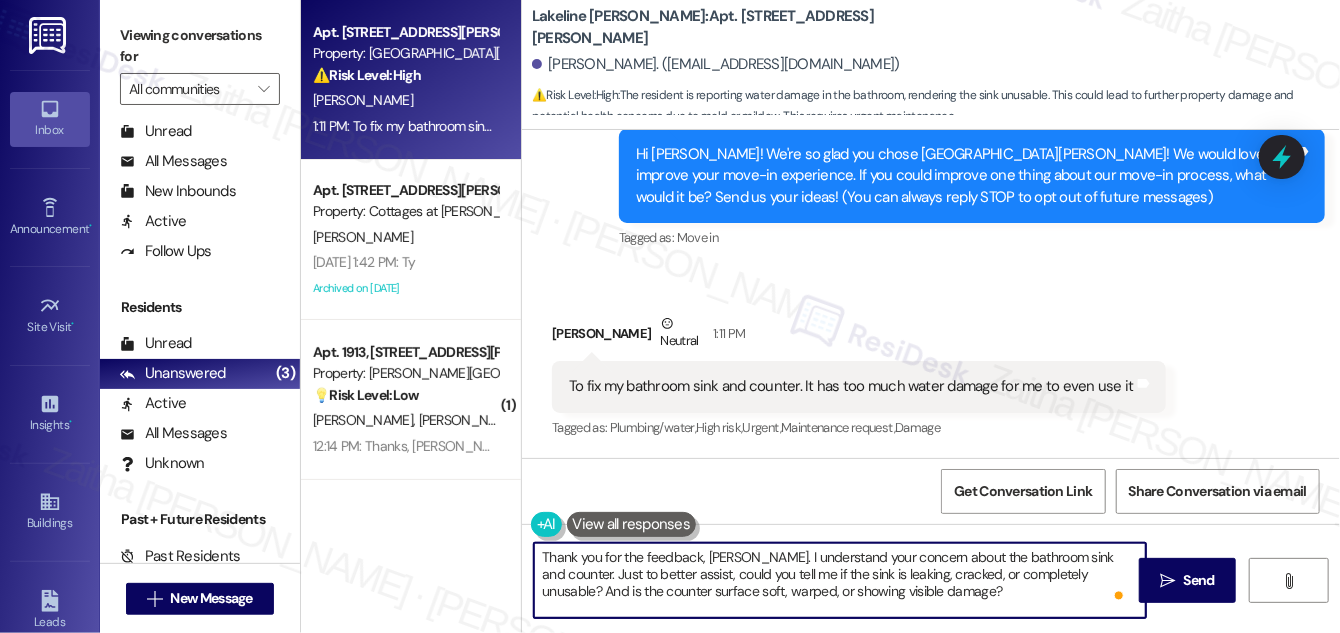 scroll, scrollTop: 16, scrollLeft: 0, axis: vertical 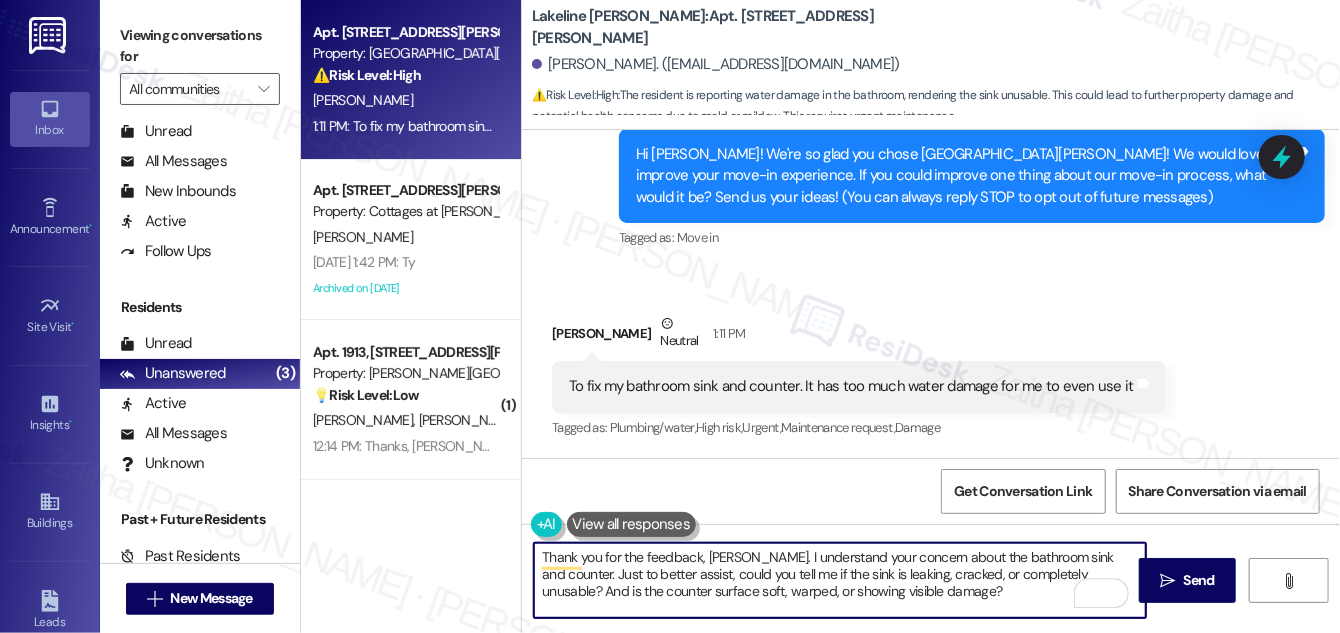 paste on "Any specifics you can provide will help us move things along more efficiently. Let me know, and I’ll be sure to pass it along to the team." 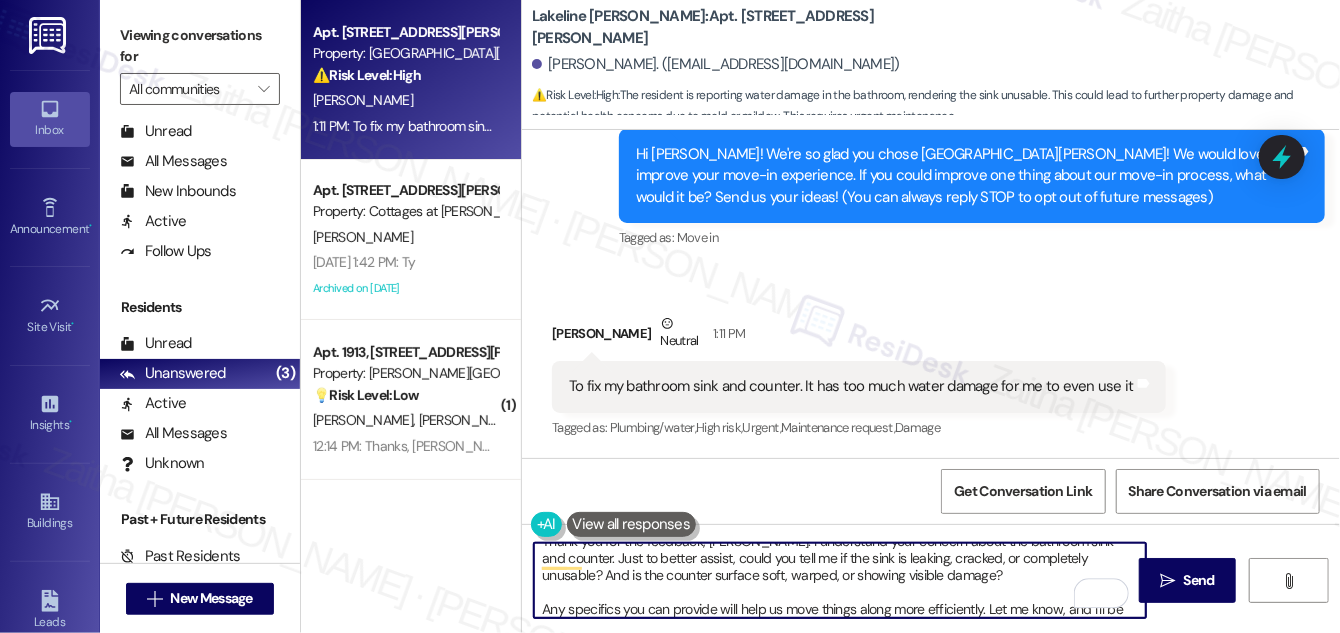 scroll, scrollTop: 34, scrollLeft: 0, axis: vertical 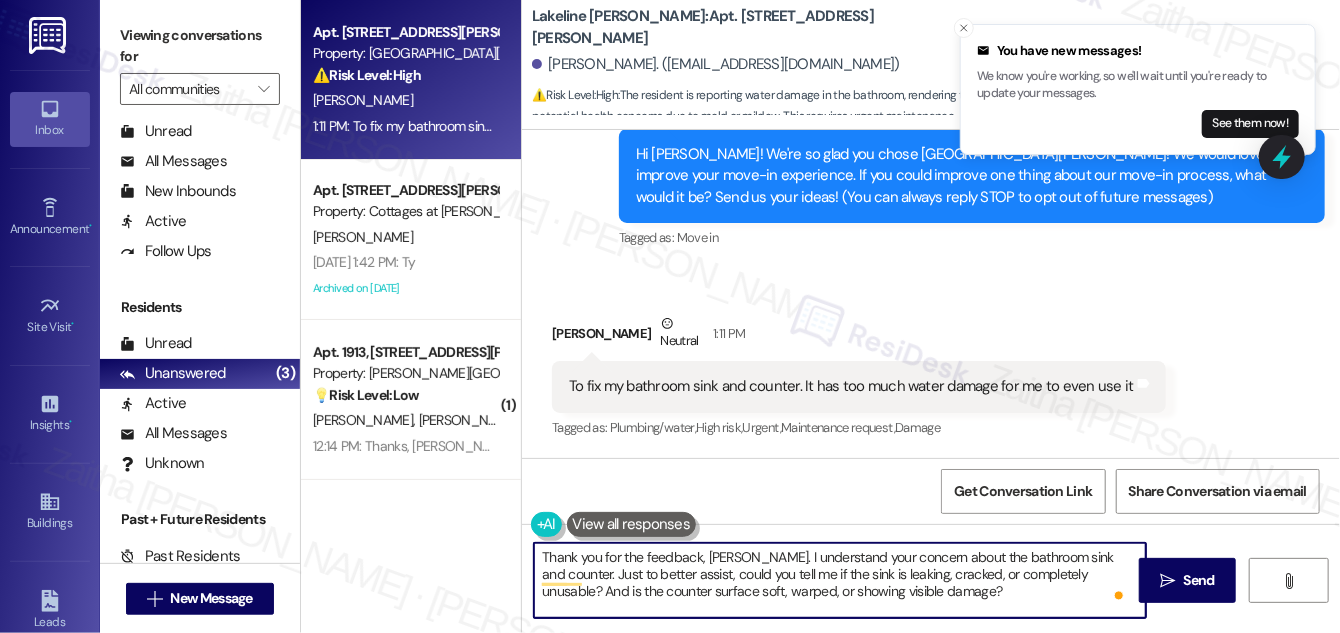type on "Thank you for the feedback, [PERSON_NAME]. I understand your concern about the bathroom sink and counter. Just to better assist, could you tell me if the sink is leaking, cracked, or completely unusable? And is the counter surface soft, warped, or showing visible damage?
Any specifics you can provide will help us move things along more efficiently. Let me know, and I’ll be sure to pass it along to the team." 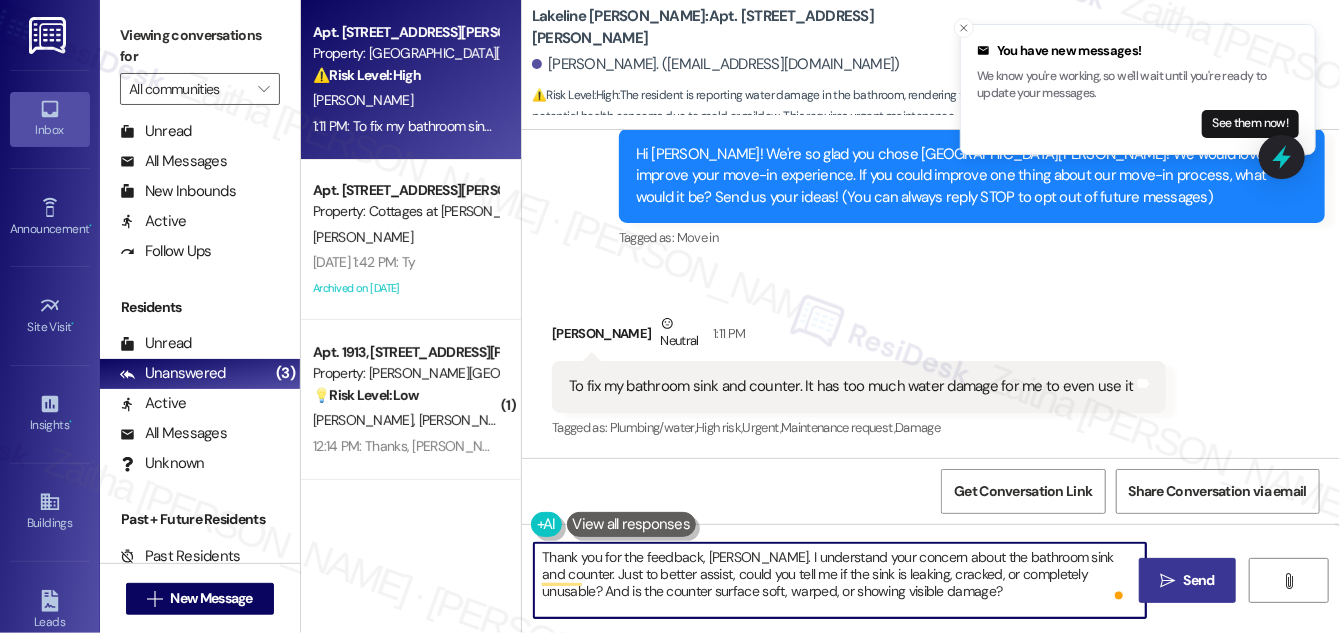 click on "Send" at bounding box center (1199, 580) 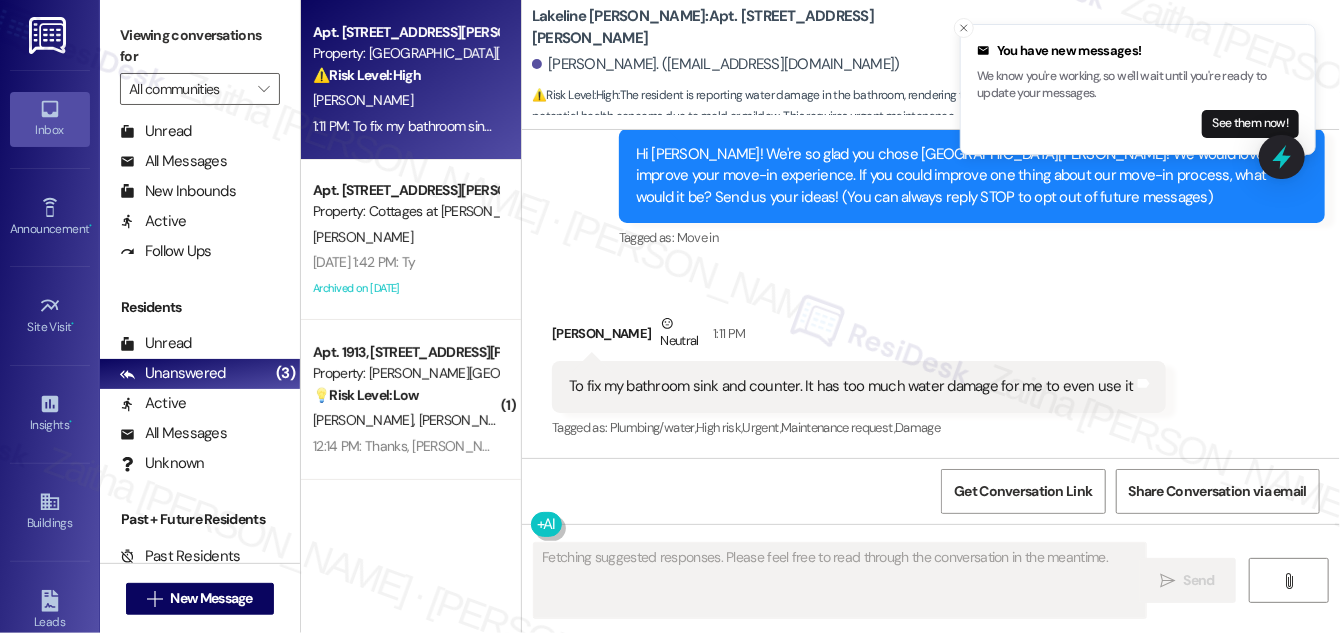 scroll, scrollTop: 208, scrollLeft: 0, axis: vertical 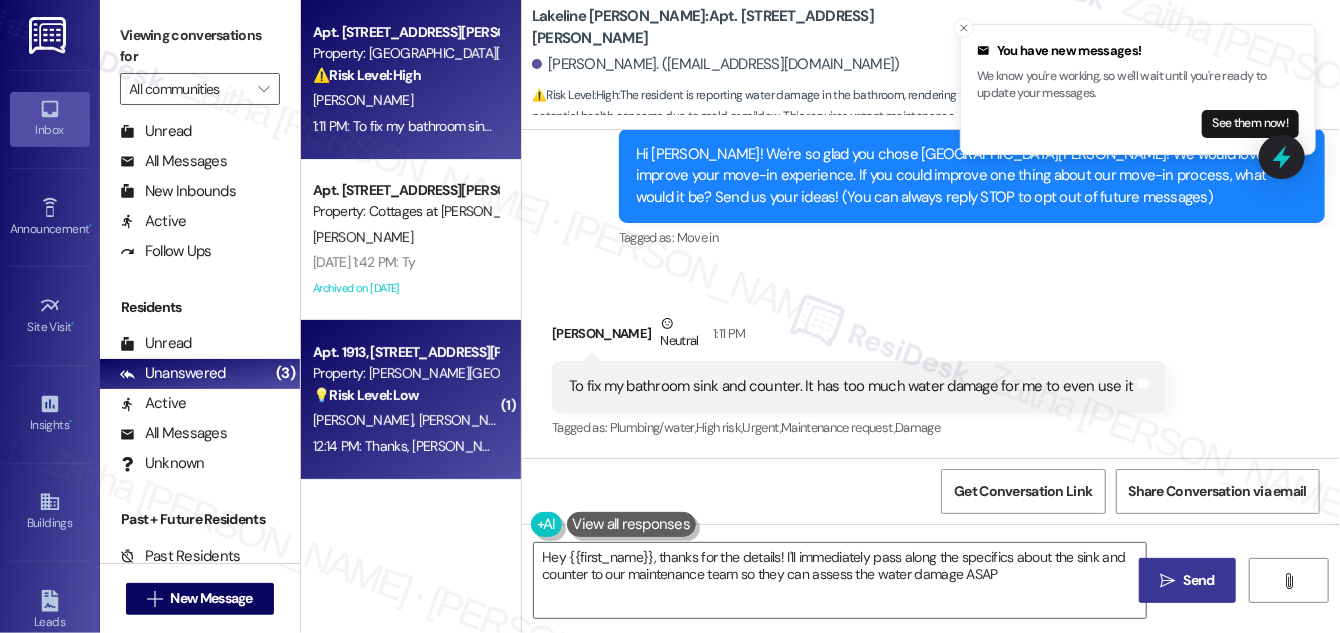 type on "Hey {{first_name}}, thanks for the details! I'll immediately pass along the specifics about the sink and counter to our maintenance team so they can assess the water damage ASAP." 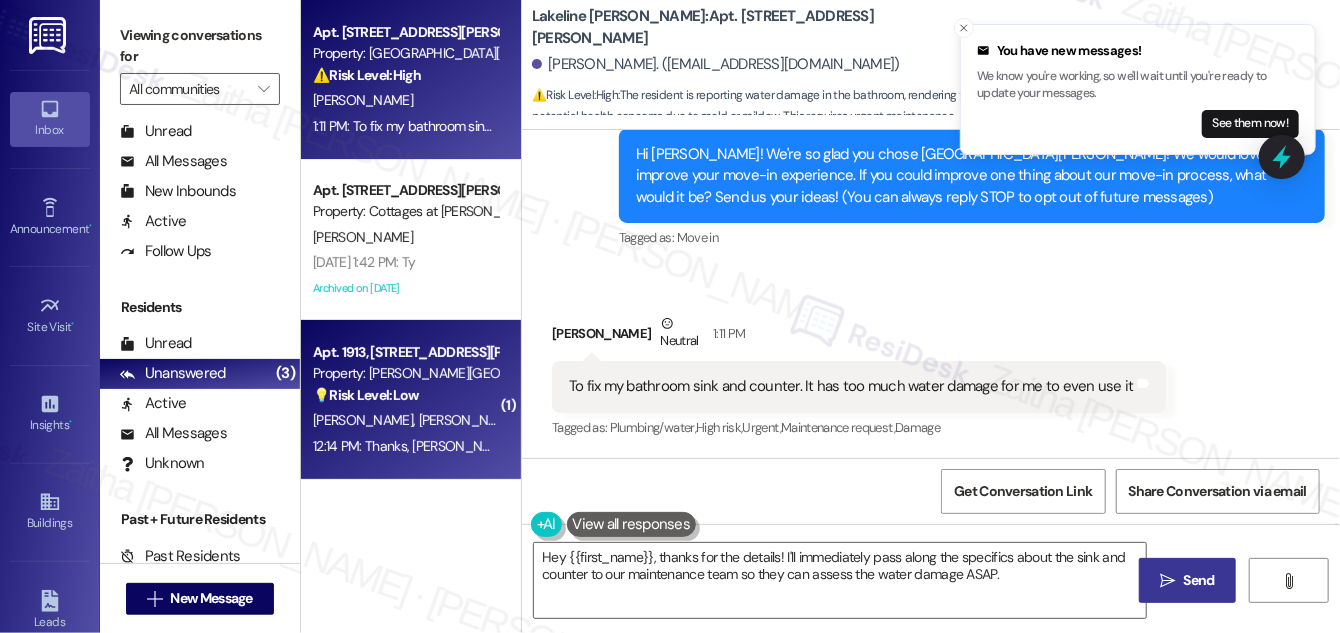click on "[PERSON_NAME] [PERSON_NAME]" at bounding box center (405, 420) 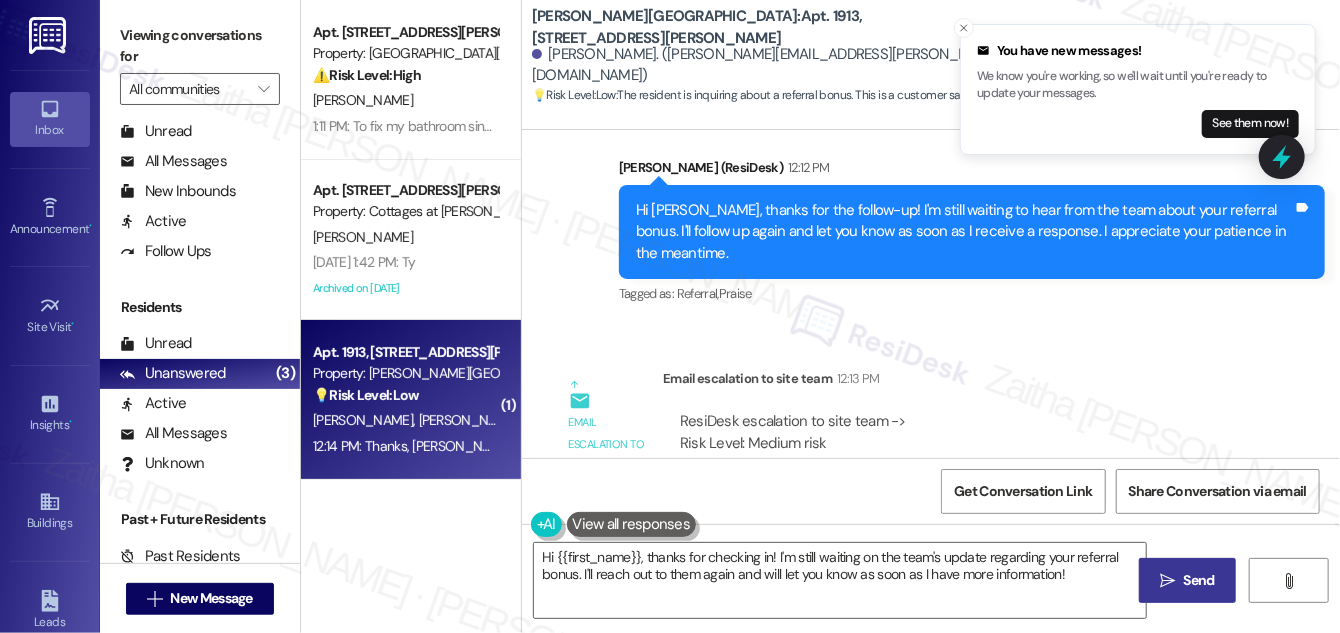 scroll, scrollTop: 9992, scrollLeft: 0, axis: vertical 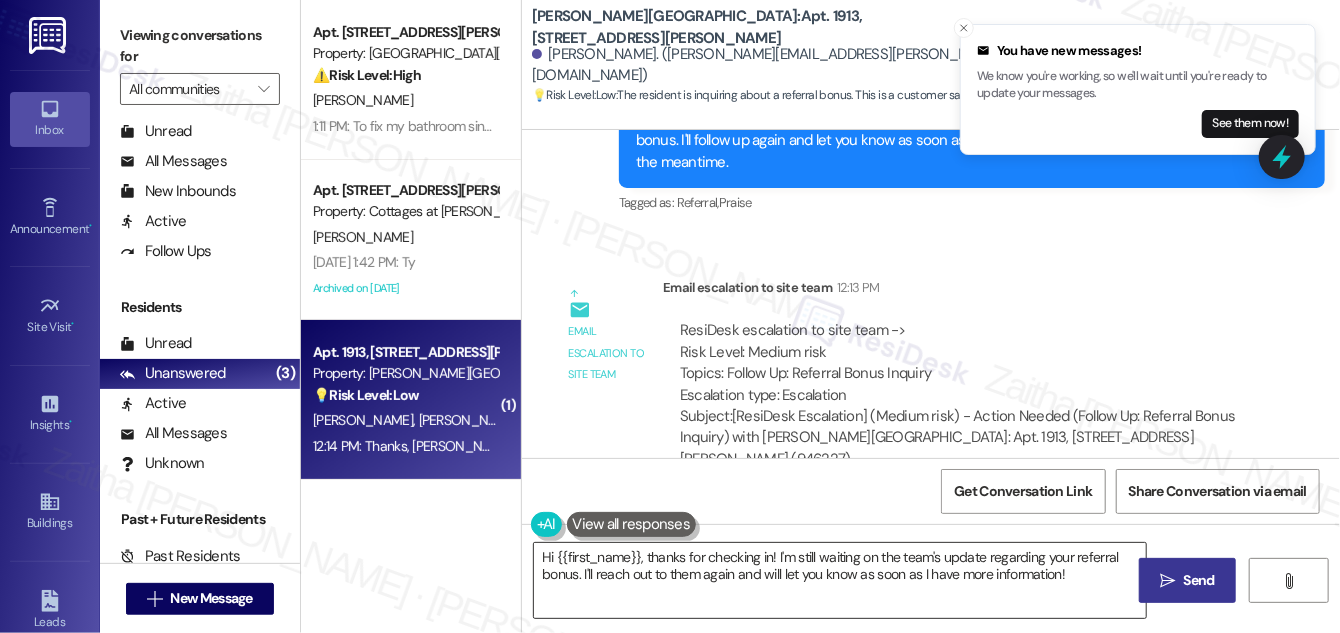 click on "Hi {{first_name}}, thanks for checking in! I'm still waiting on the team's update regarding your referral bonus. I'll reach out to them again and will let you know as soon as I have more information!" at bounding box center [840, 580] 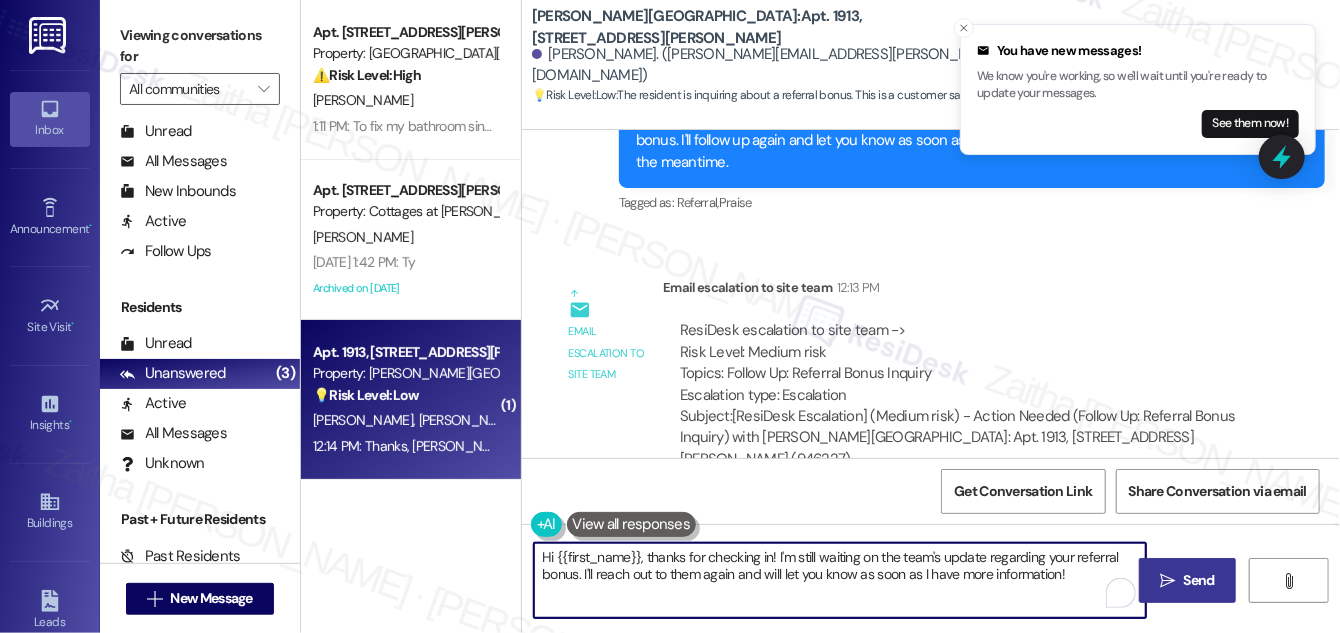click on "Hi {{first_name}}, thanks for checking in! I'm still waiting on the team's update regarding your referral bonus. I'll reach out to them again and will let you know as soon as I have more information!" at bounding box center (840, 580) 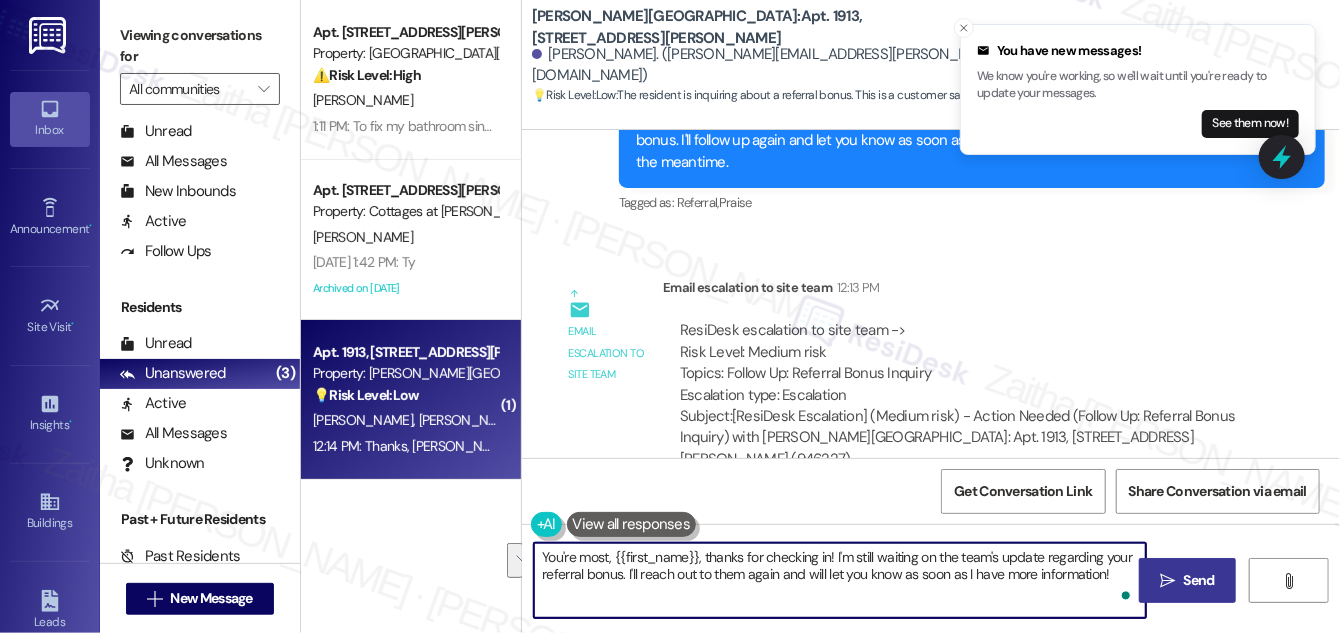 drag, startPoint x: 691, startPoint y: 559, endPoint x: 1114, endPoint y: 581, distance: 423.57172 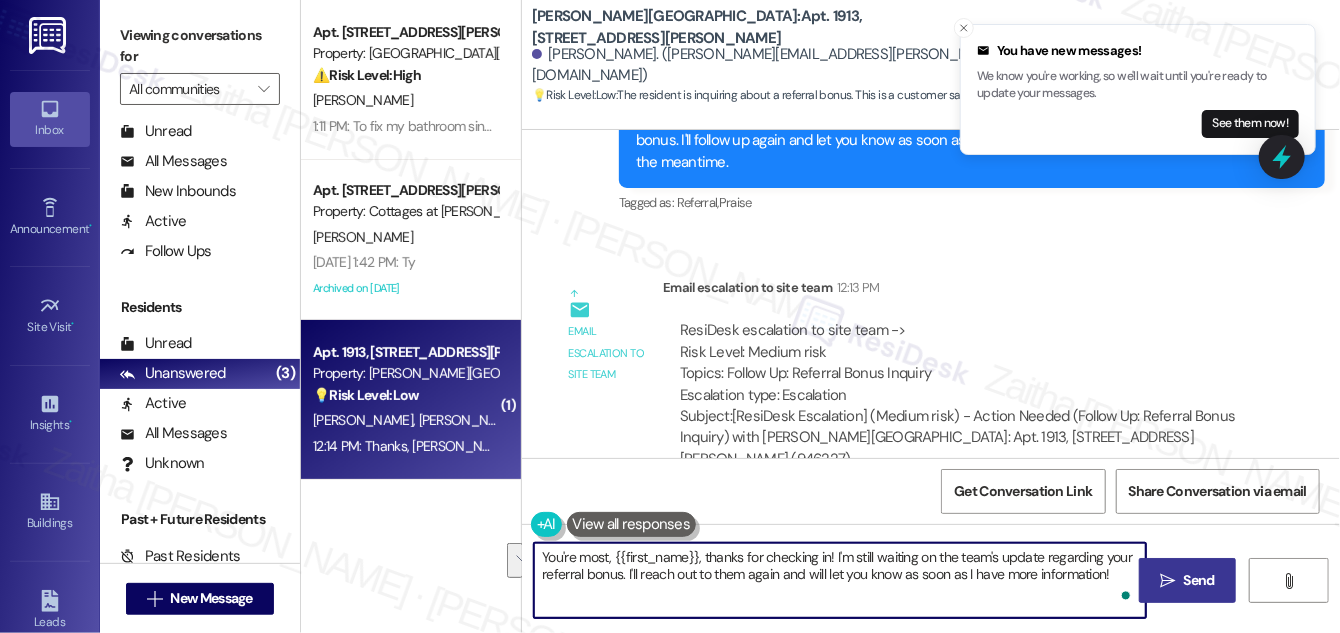 click on "You're most, {{first_name}}, thanks for checking in! I'm still waiting on the team's update regarding your referral bonus. I'll reach out to them again and will let you know as soon as I have more information!" at bounding box center (840, 580) 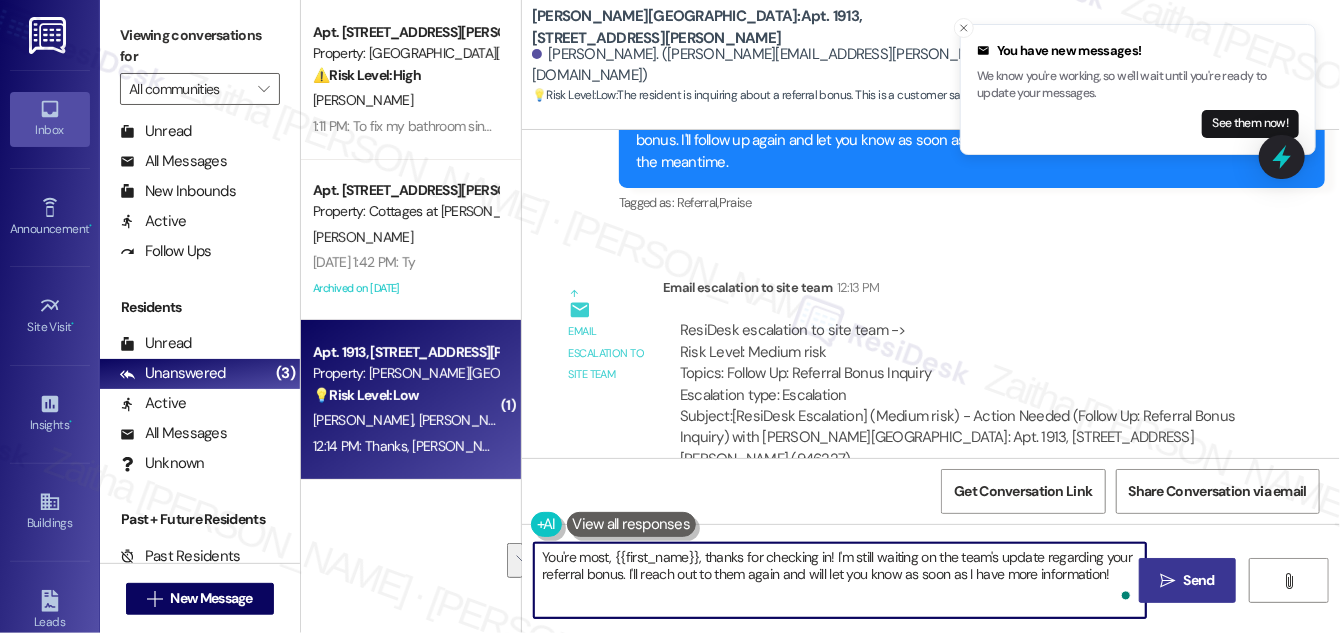 drag, startPoint x: 703, startPoint y: 554, endPoint x: 1105, endPoint y: 573, distance: 402.44876 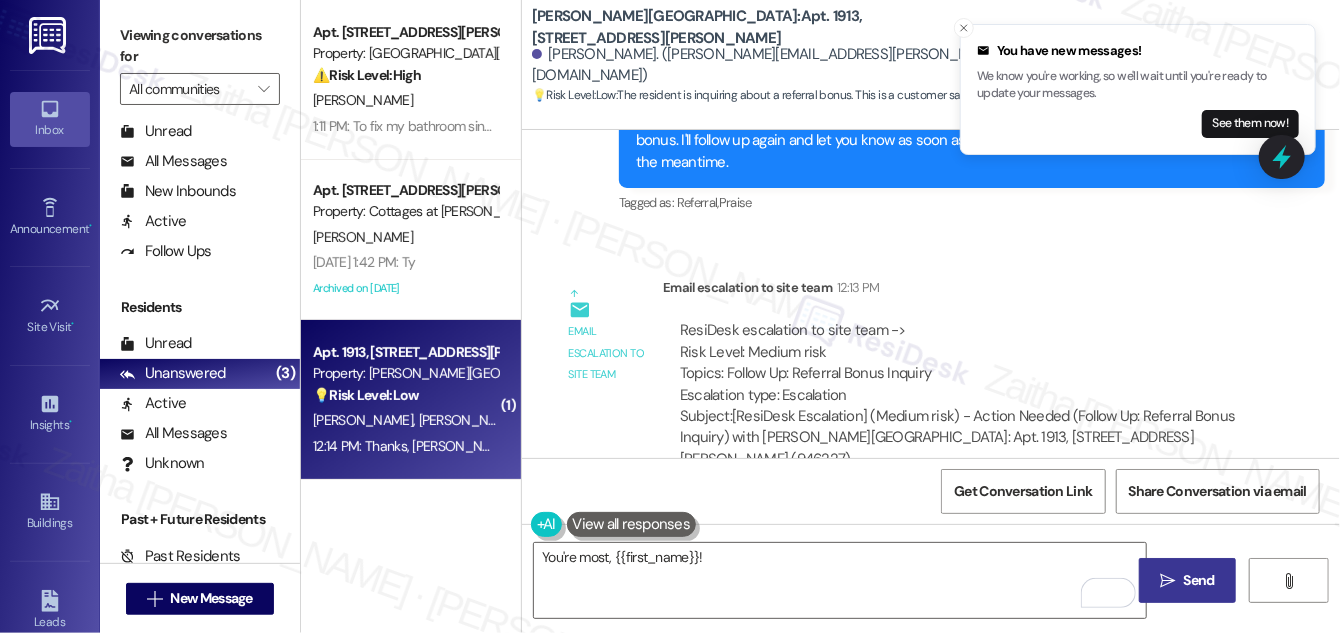 click on "[PERSON_NAME] 12:14 PM" at bounding box center [658, 559] 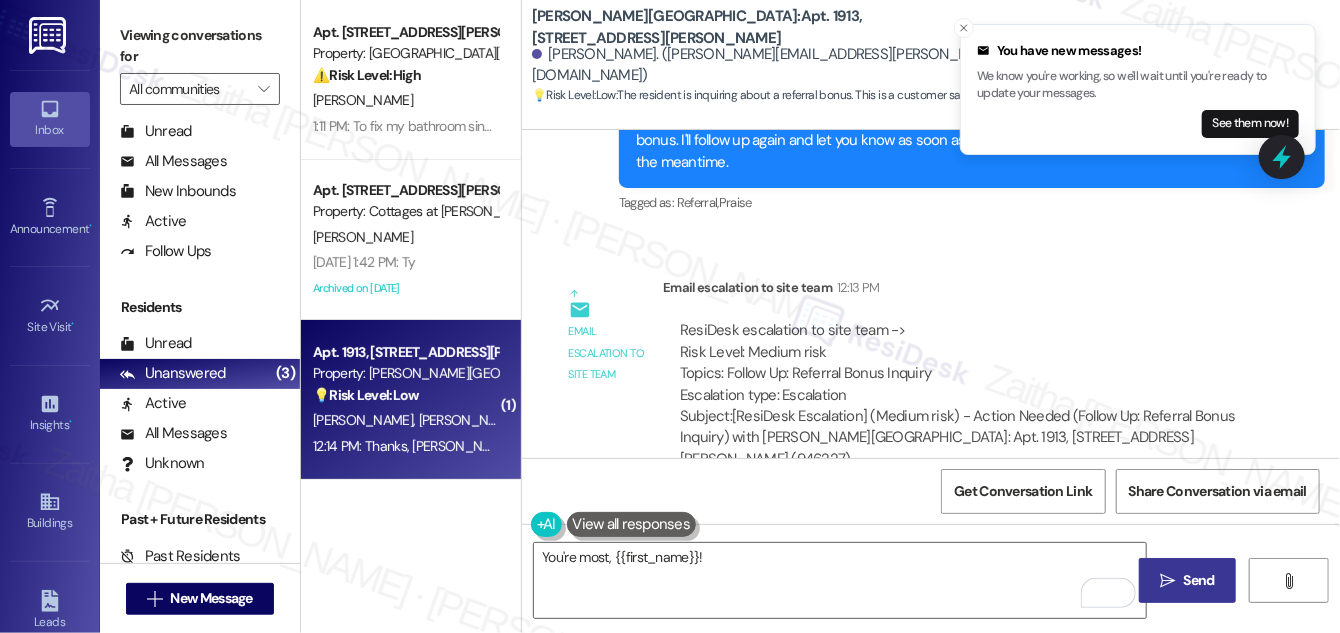 copy on "[PERSON_NAME]" 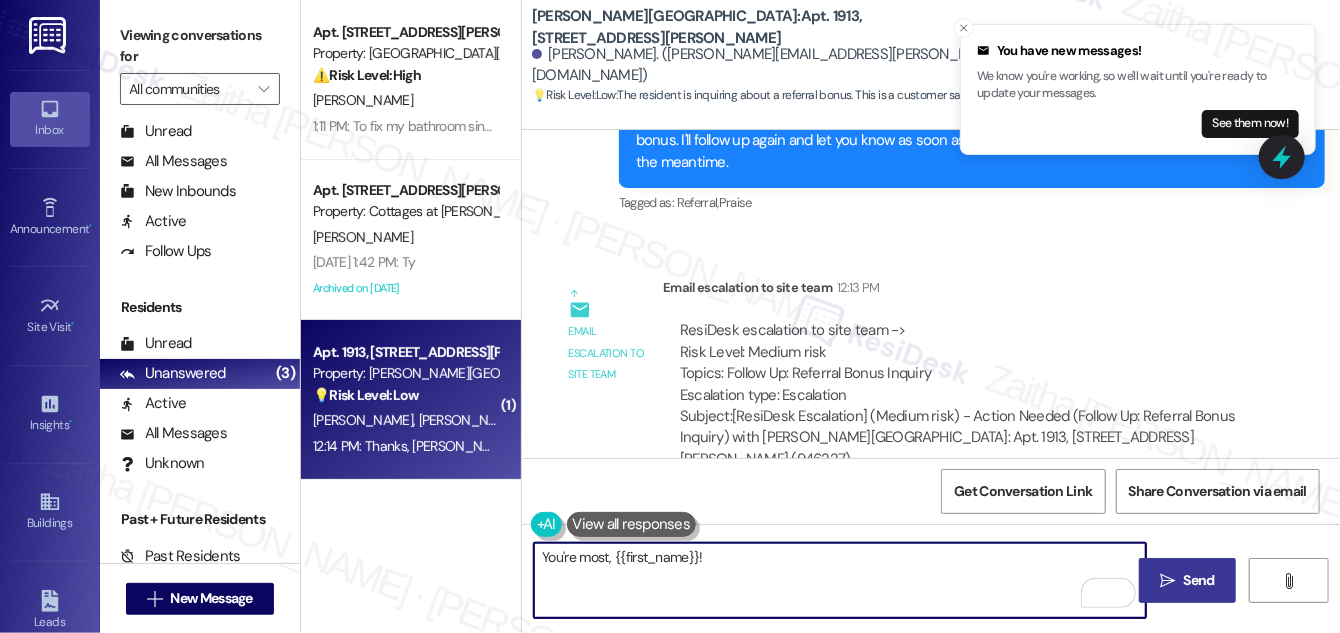 click on "You're most, {{first_name}}!" at bounding box center (840, 580) 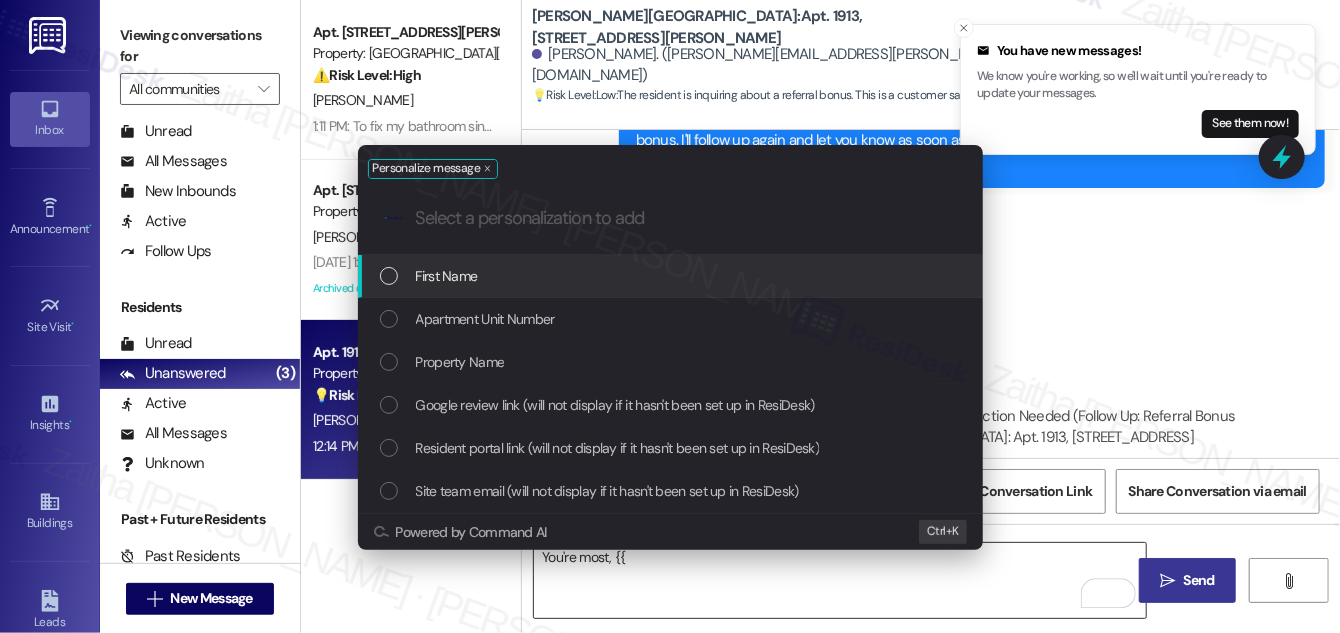 click on "Personalize message .cls-1{fill:#0a055f;}.cls-2{fill:#0cc4c4;} resideskLogoBlueOrange First Name Apartment Unit Number Property Name Google review link (will not display if it hasn't been set up in ResiDesk) Resident portal link (will not display if it hasn't been set up in ResiDesk) Site team email (will not display if it hasn't been set up in ResiDesk) Powered by Command AI Ctrl+ K" at bounding box center (670, 347) 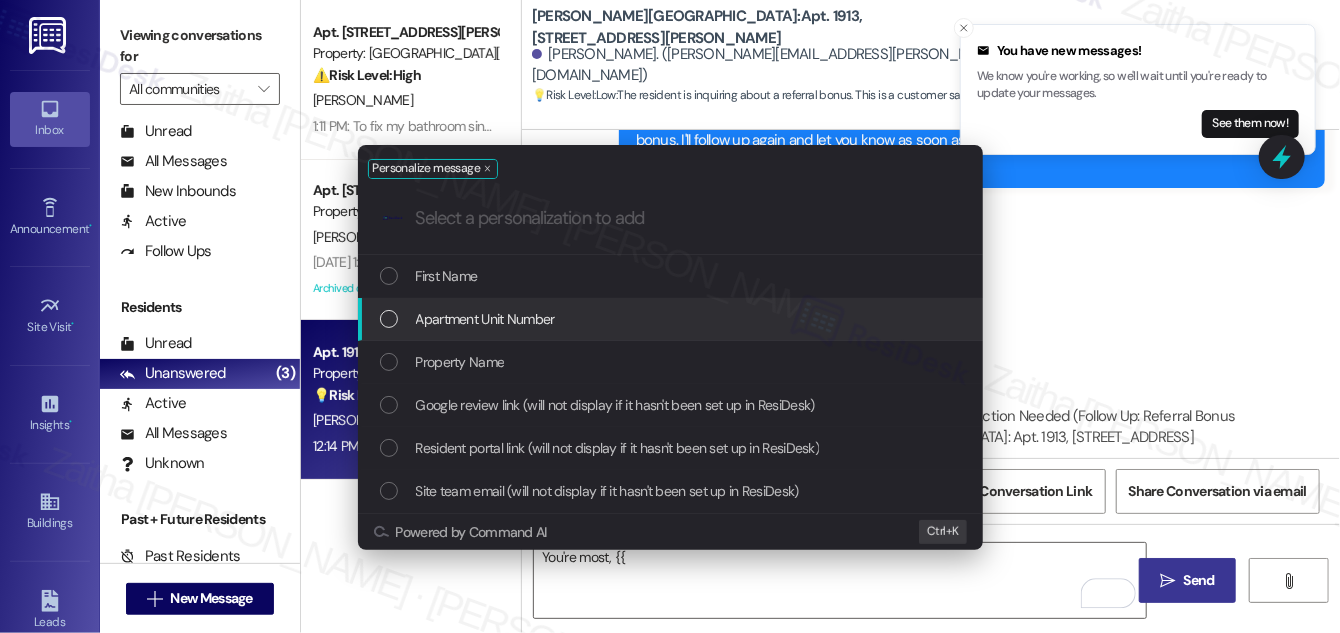 click on "Personalize message .cls-1{fill:#0a055f;}.cls-2{fill:#0cc4c4;} resideskLogoBlueOrange First Name Apartment Unit Number Property Name Google review link (will not display if it hasn't been set up in ResiDesk) Resident portal link (will not display if it hasn't been set up in ResiDesk) Site team email (will not display if it hasn't been set up in ResiDesk) Powered by Command AI Ctrl+ K" at bounding box center [670, 316] 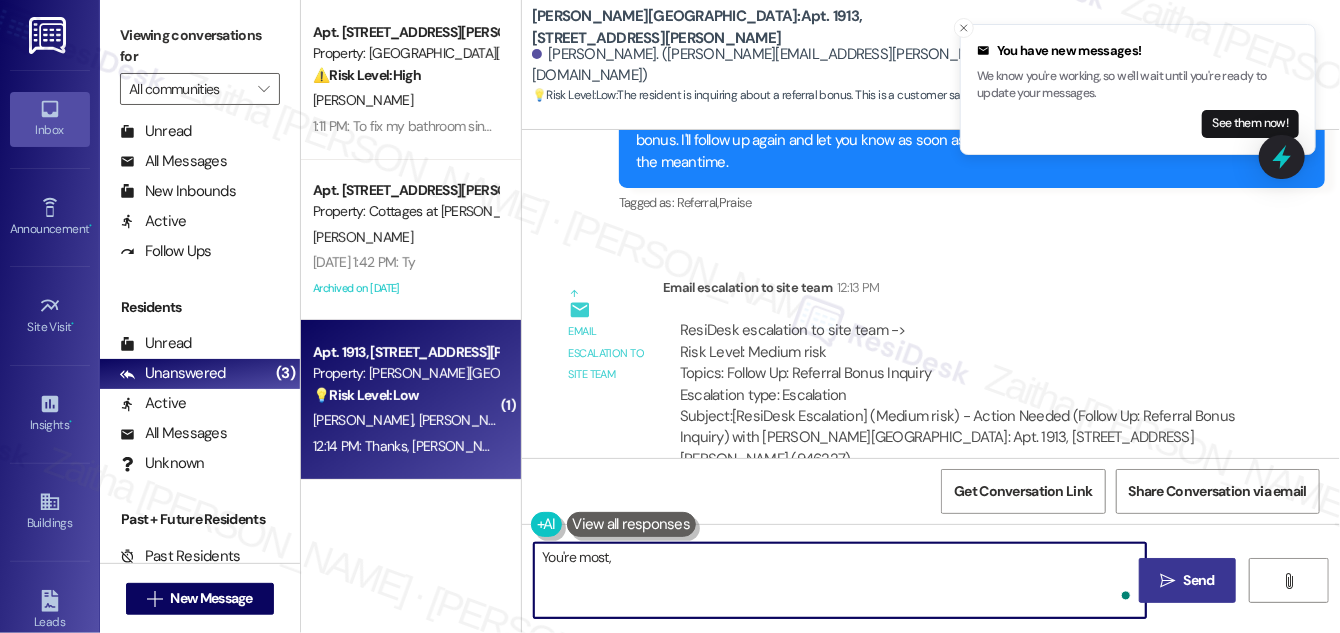 paste on "[PERSON_NAME]" 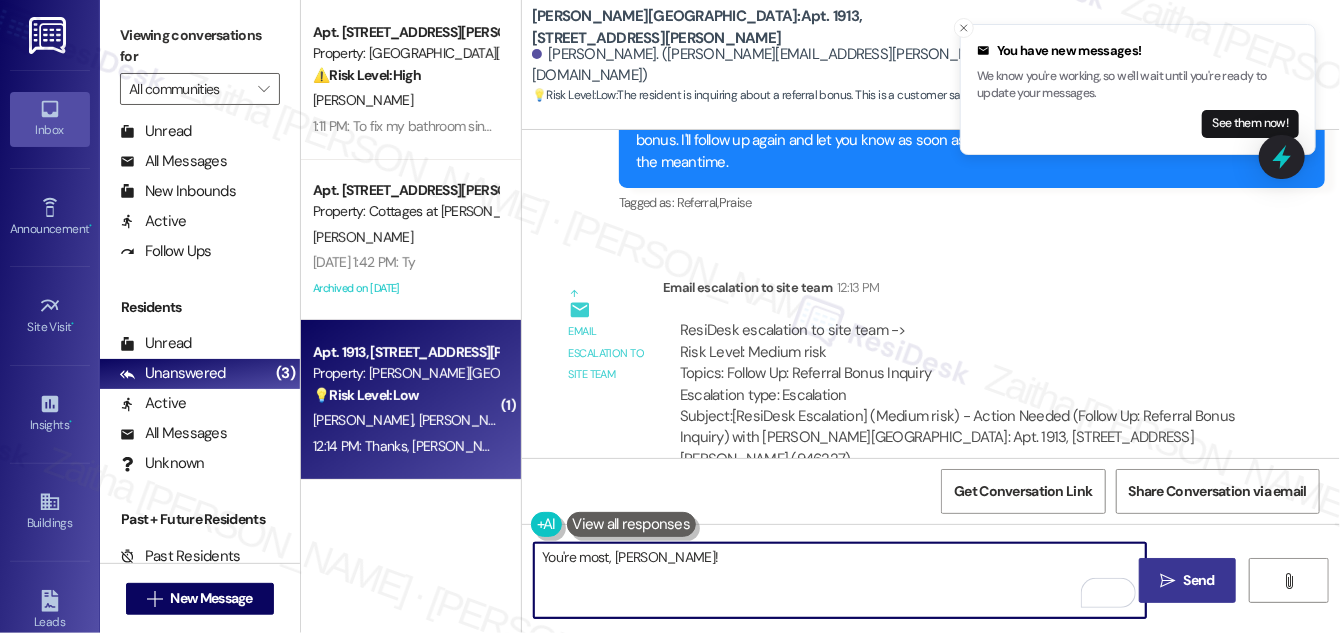 click on "You're most, [PERSON_NAME]!" at bounding box center (840, 580) 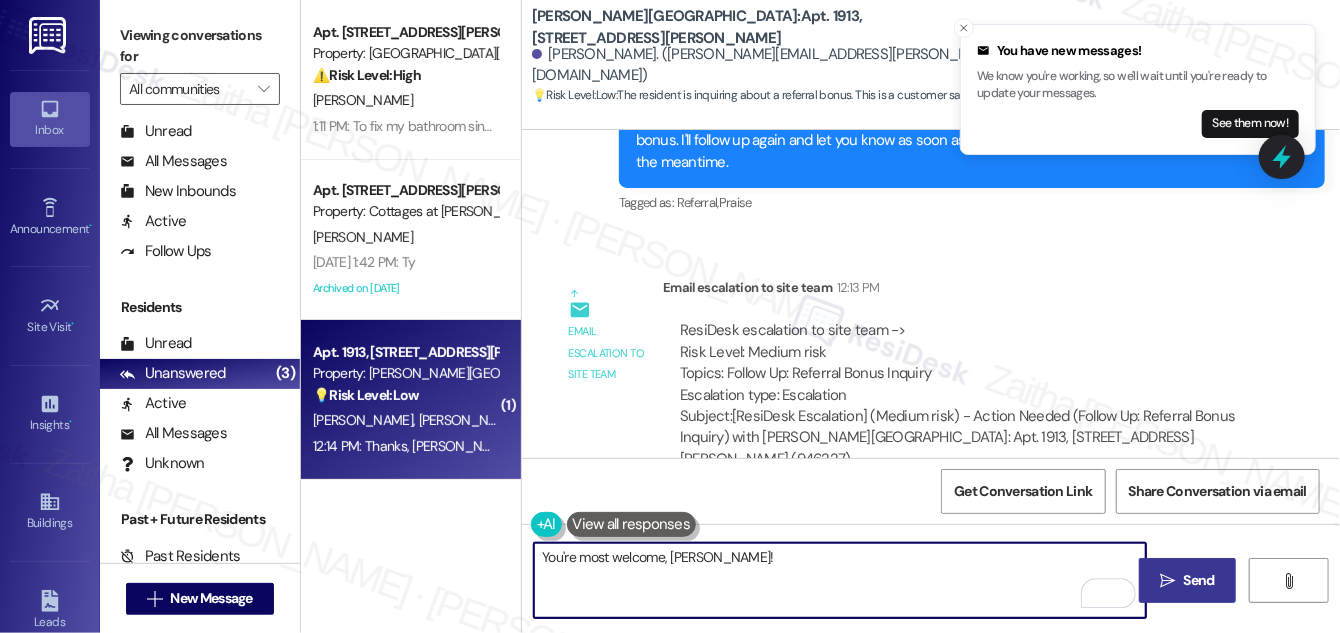 type on "You're most welcome, [PERSON_NAME]!" 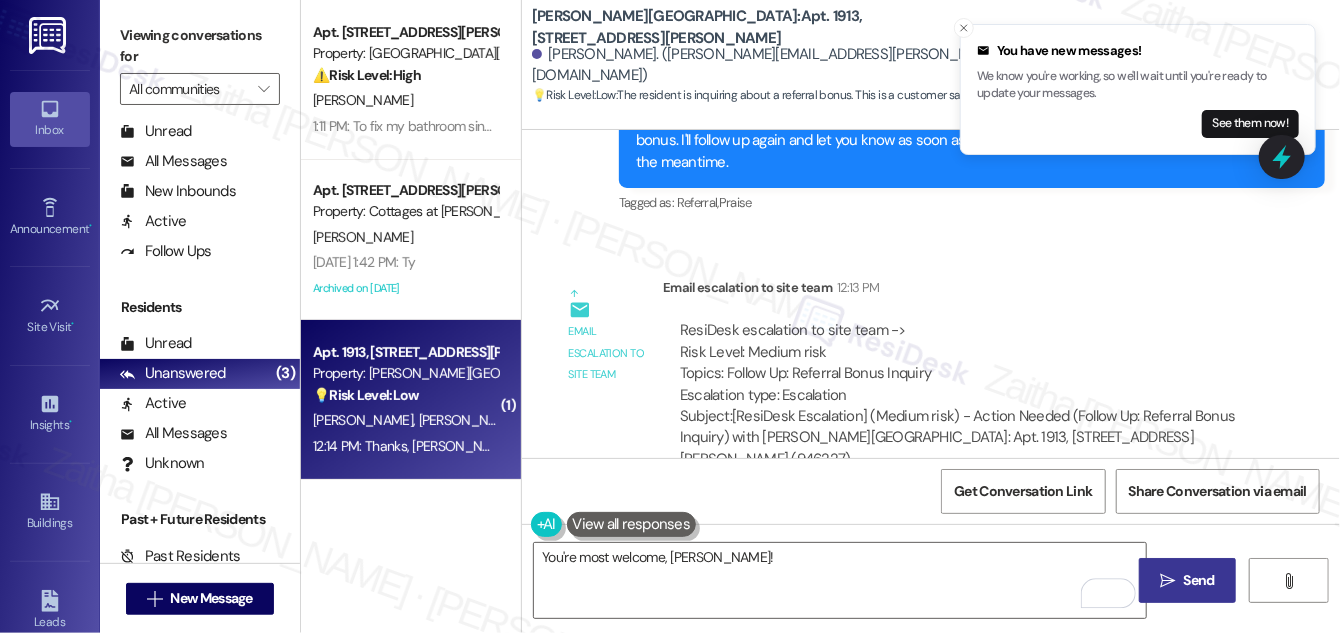 click on " Send" at bounding box center [1187, 580] 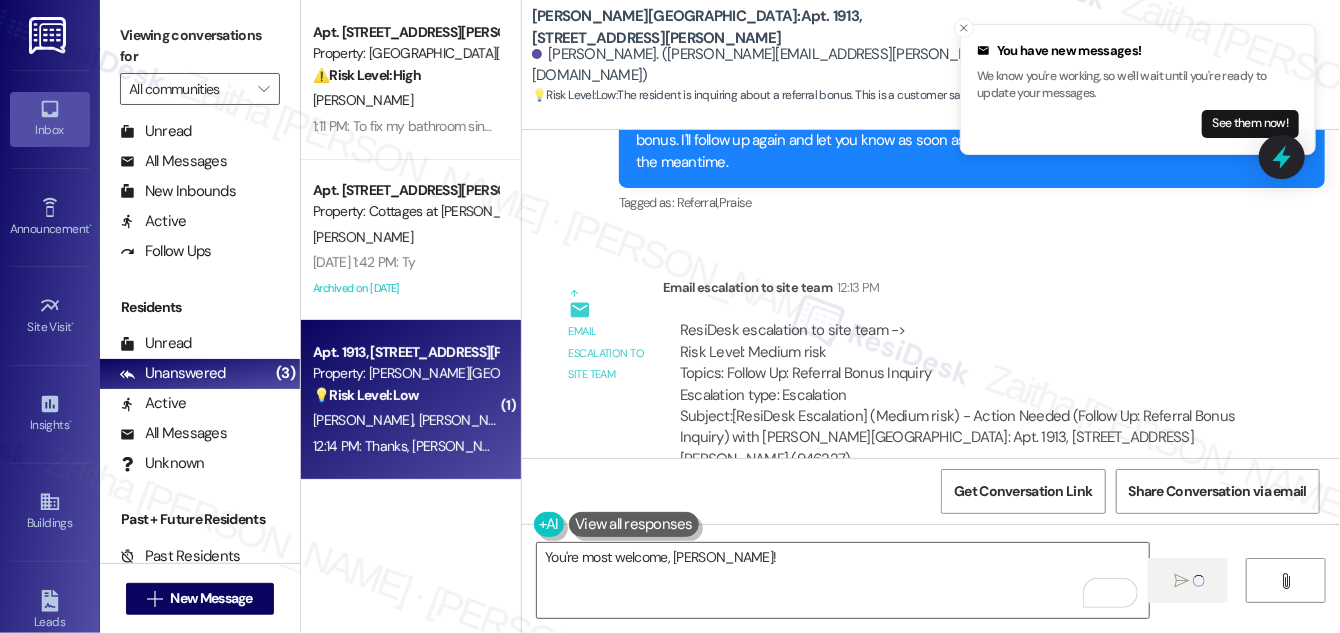 type 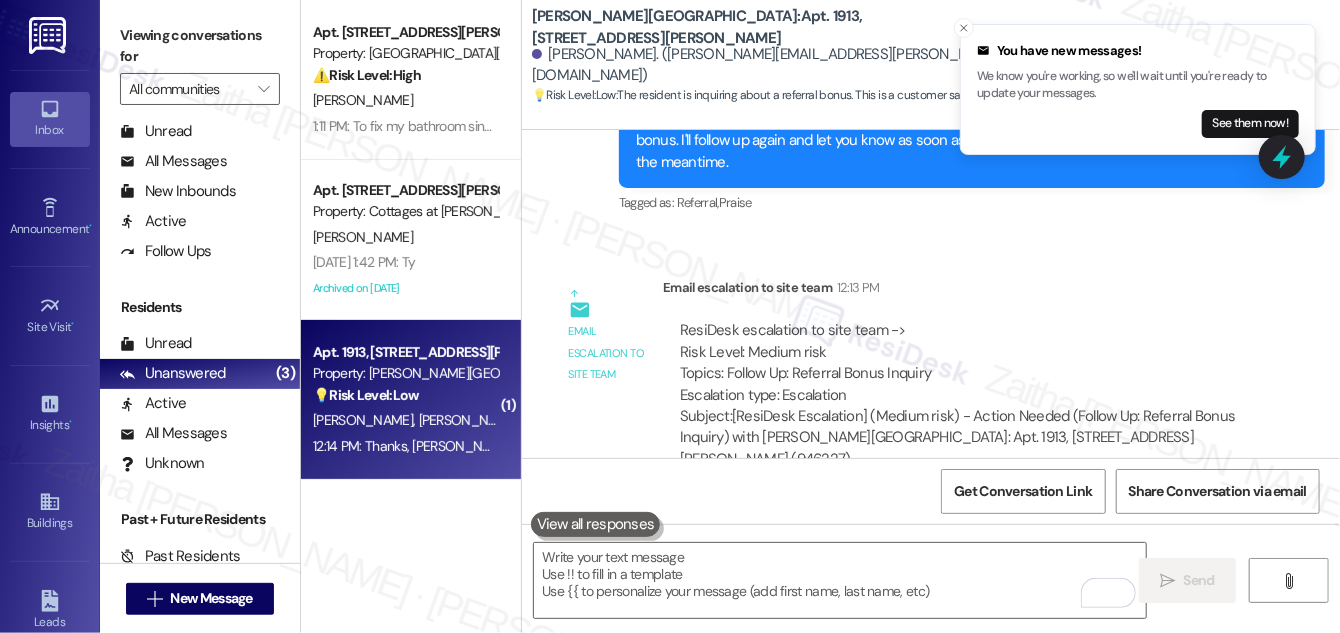 scroll, scrollTop: 9991, scrollLeft: 0, axis: vertical 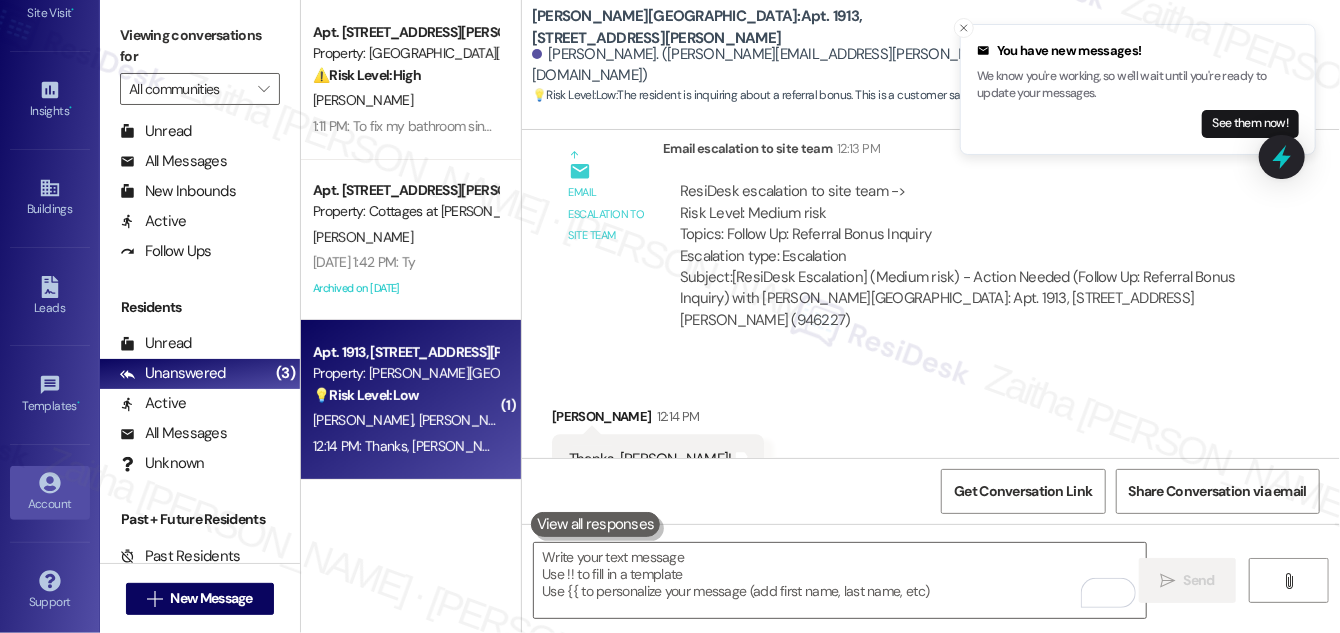 click on "Account" at bounding box center [50, 504] 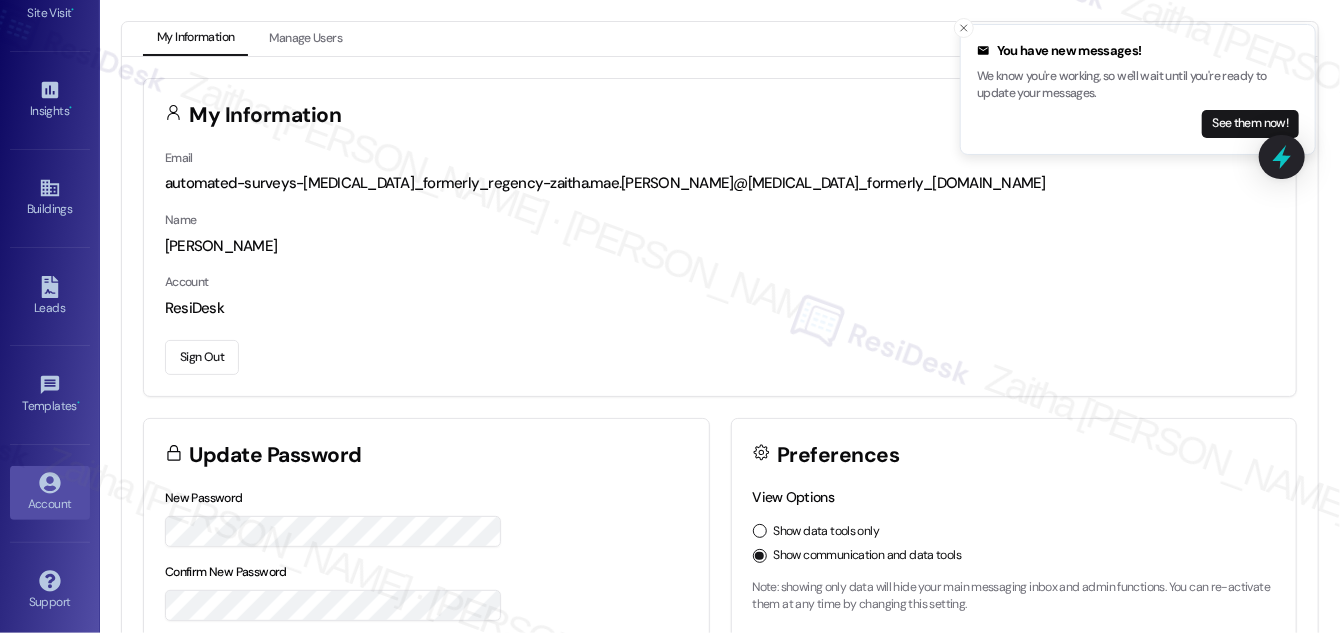click on "Sign Out" at bounding box center [202, 357] 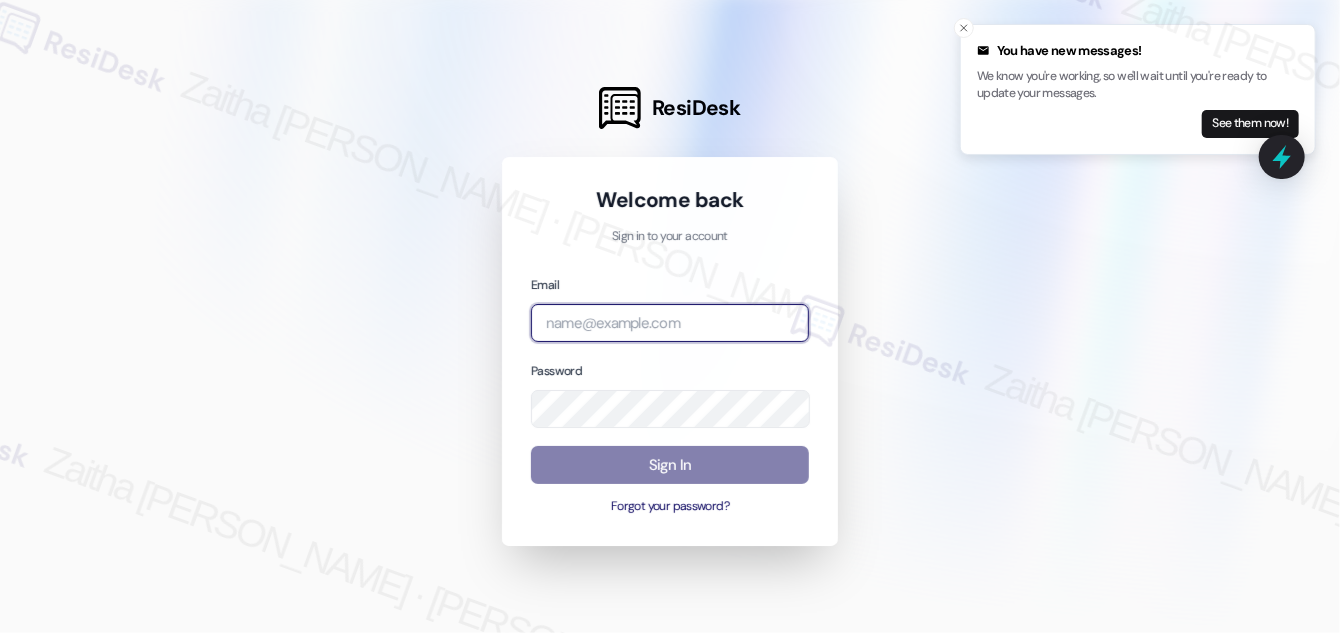 click at bounding box center (670, 323) 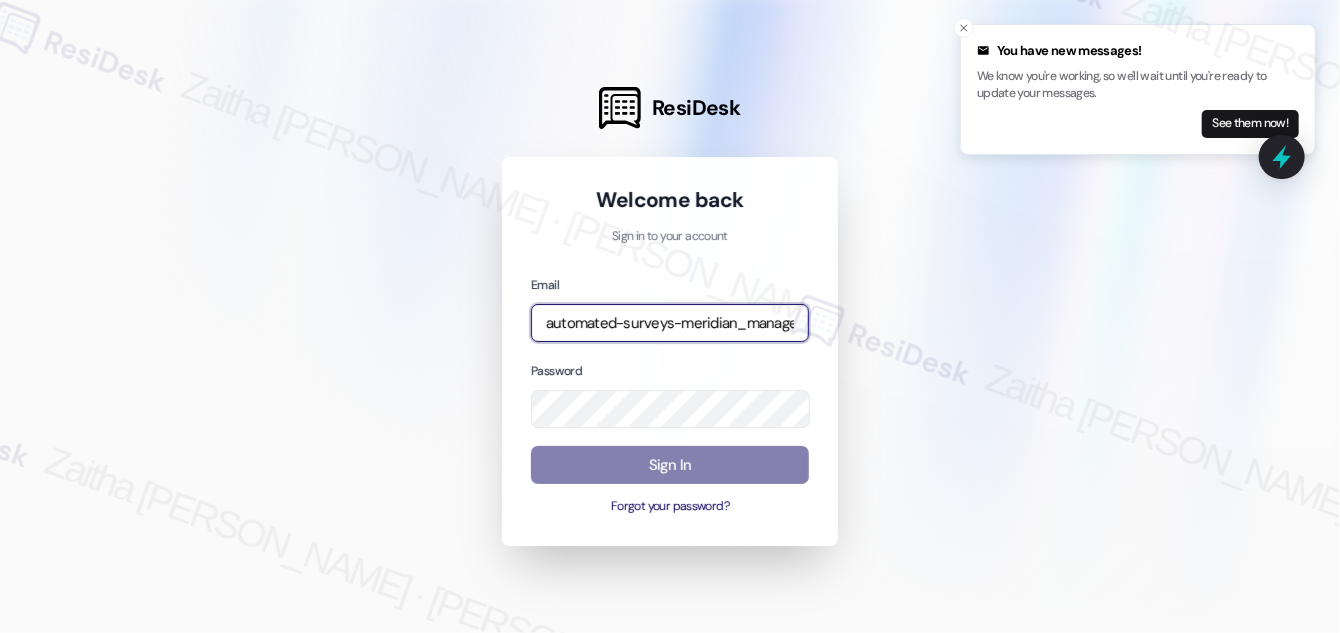 type on "automated-surveys-meridian_management-zaitha.mae.[PERSON_NAME]@meridian_[DOMAIN_NAME]" 